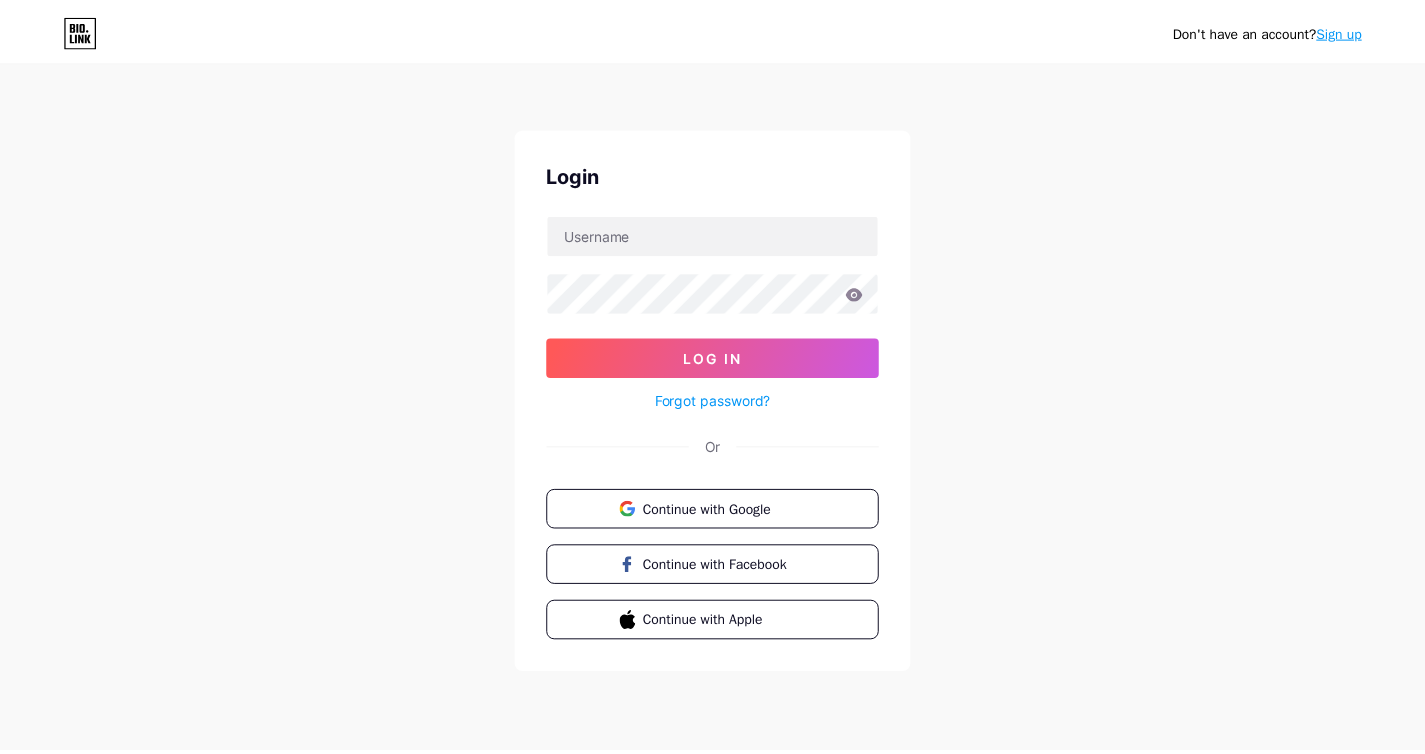 scroll, scrollTop: 0, scrollLeft: 0, axis: both 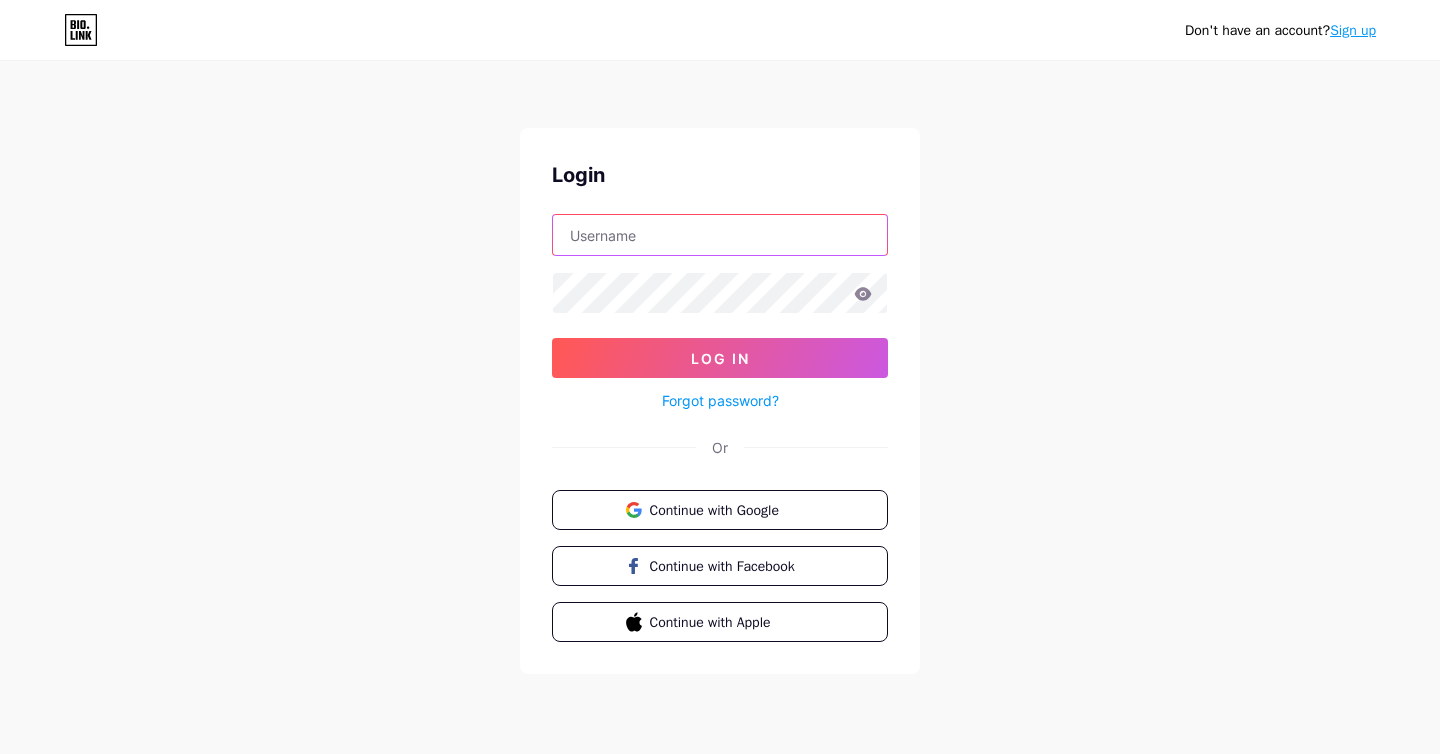 click at bounding box center (720, 235) 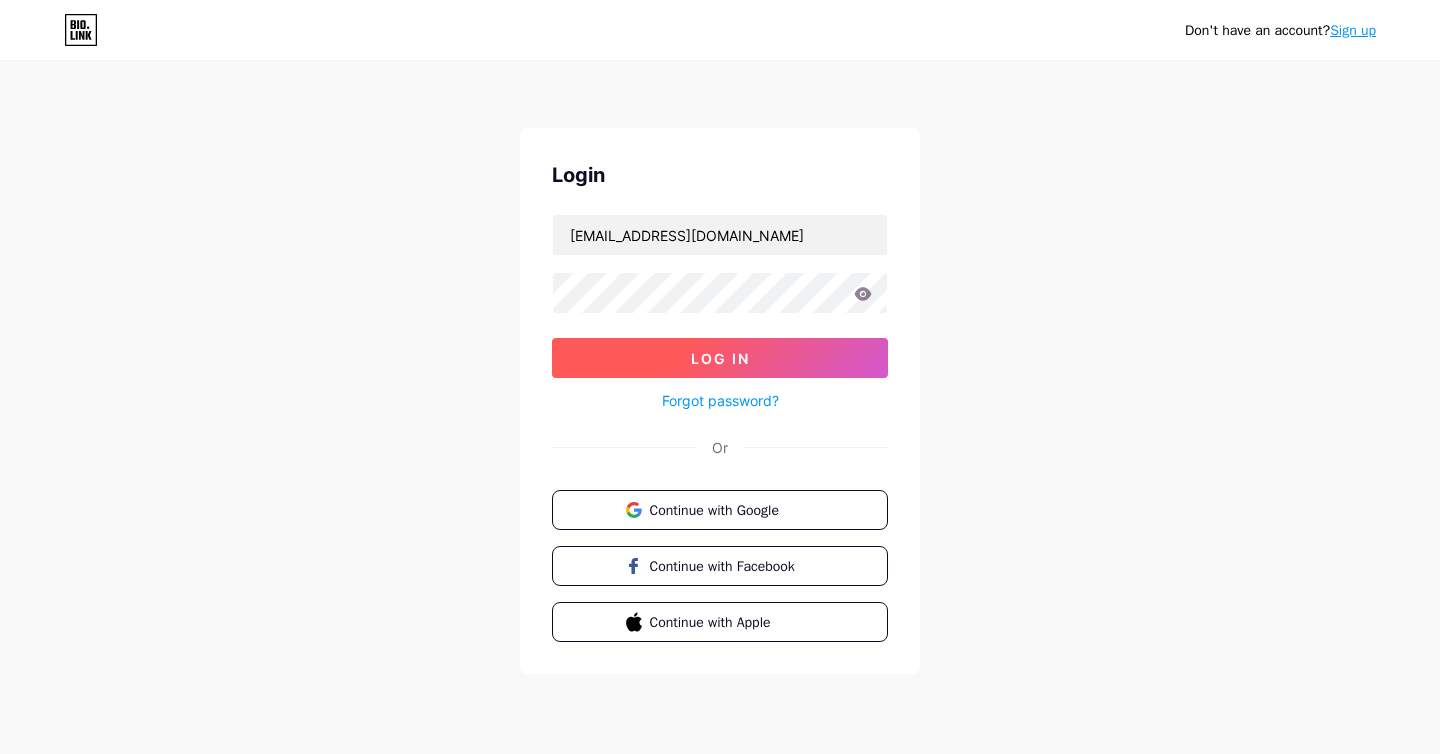 click on "Log In" at bounding box center (720, 358) 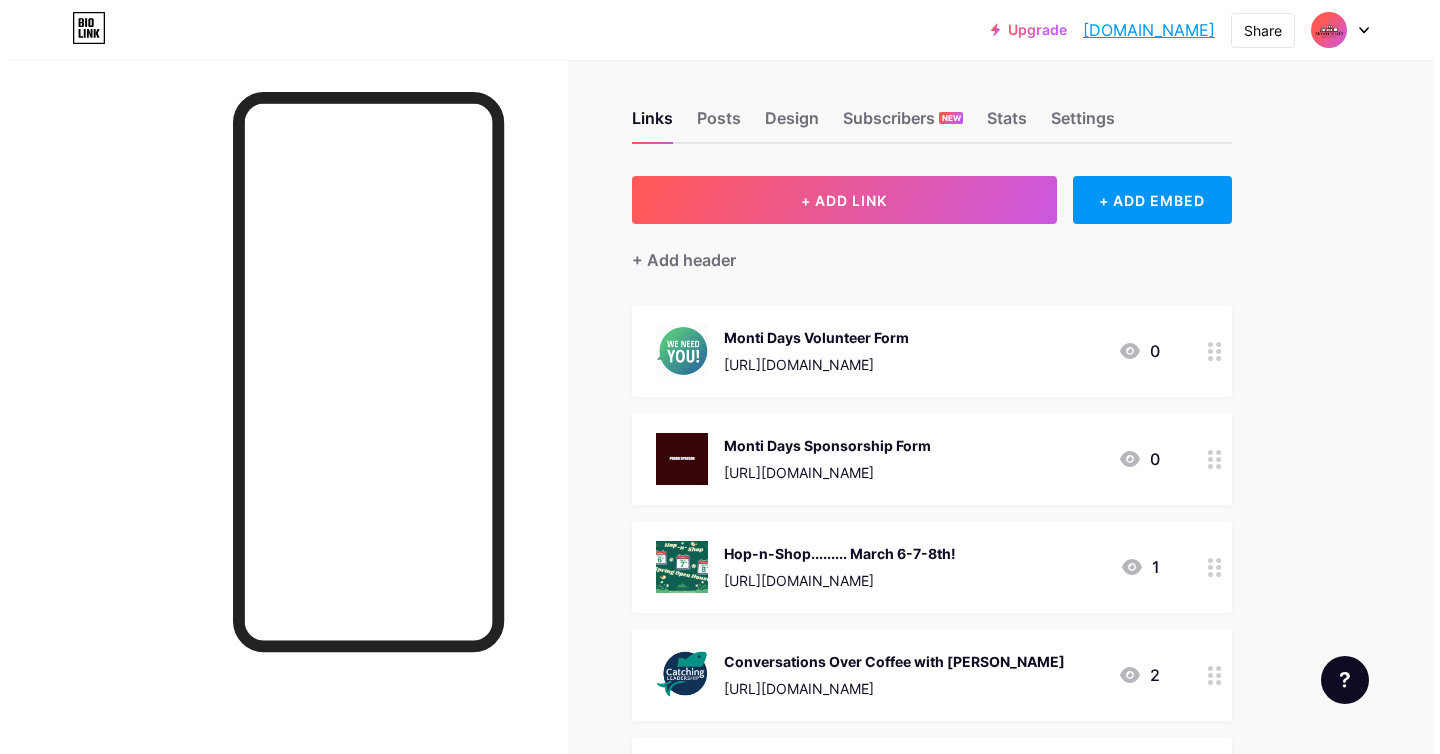 scroll, scrollTop: 0, scrollLeft: 0, axis: both 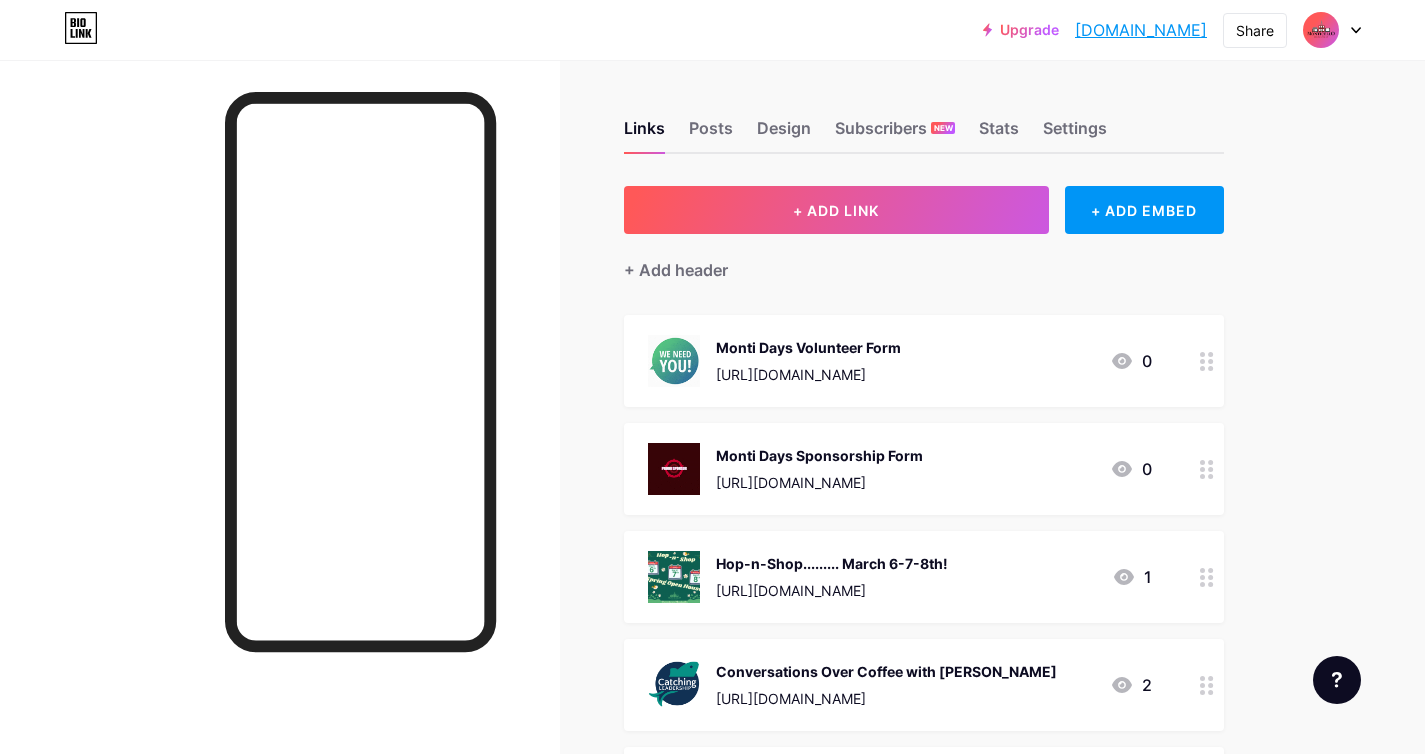 click 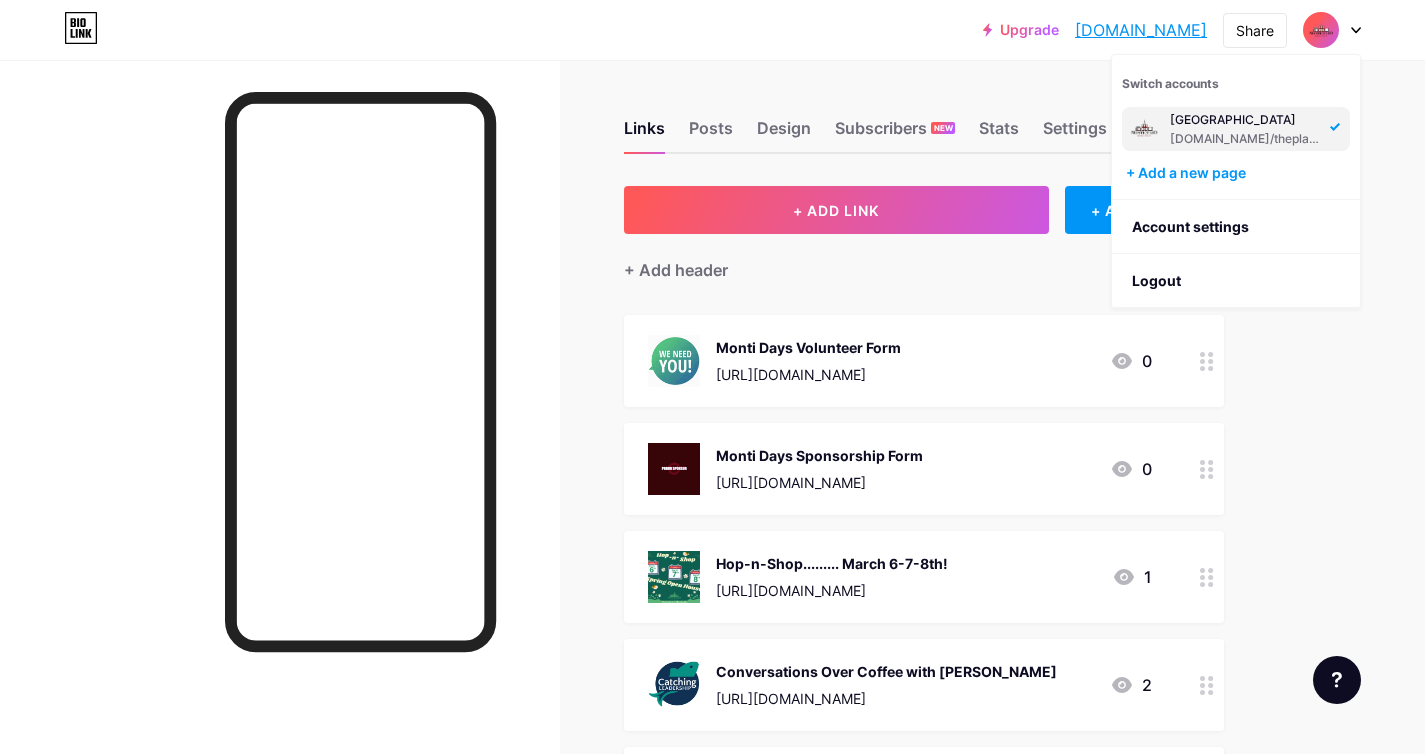 click 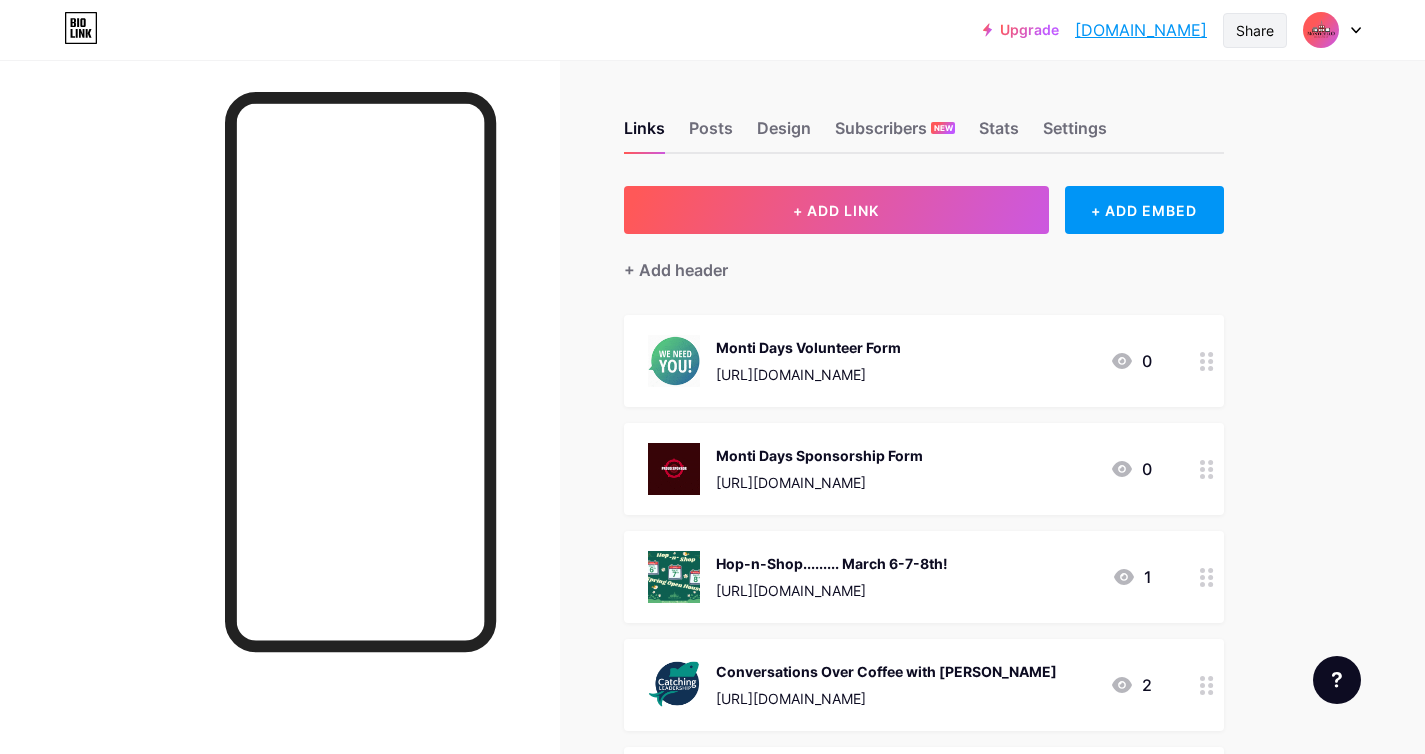 click on "Share" at bounding box center [1255, 30] 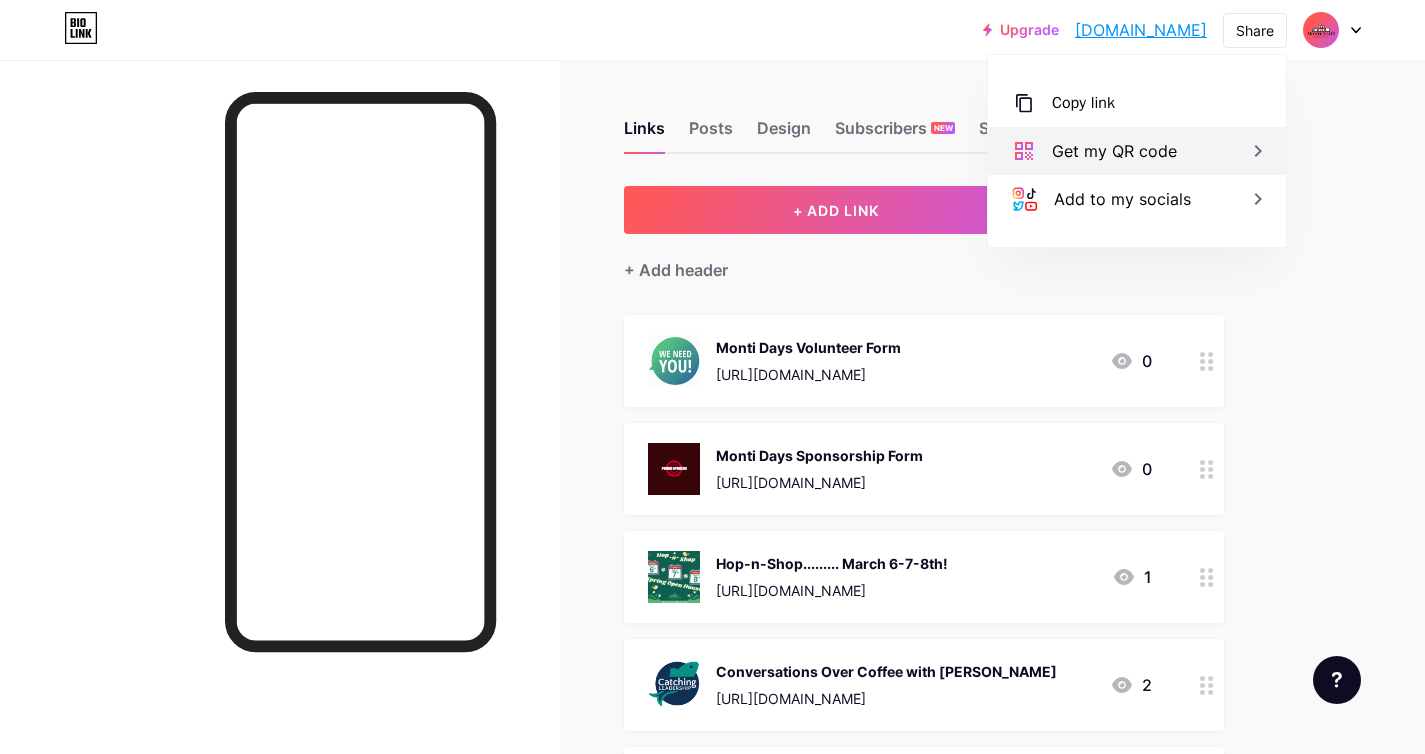 click on "Get my QR code" at bounding box center (1114, 151) 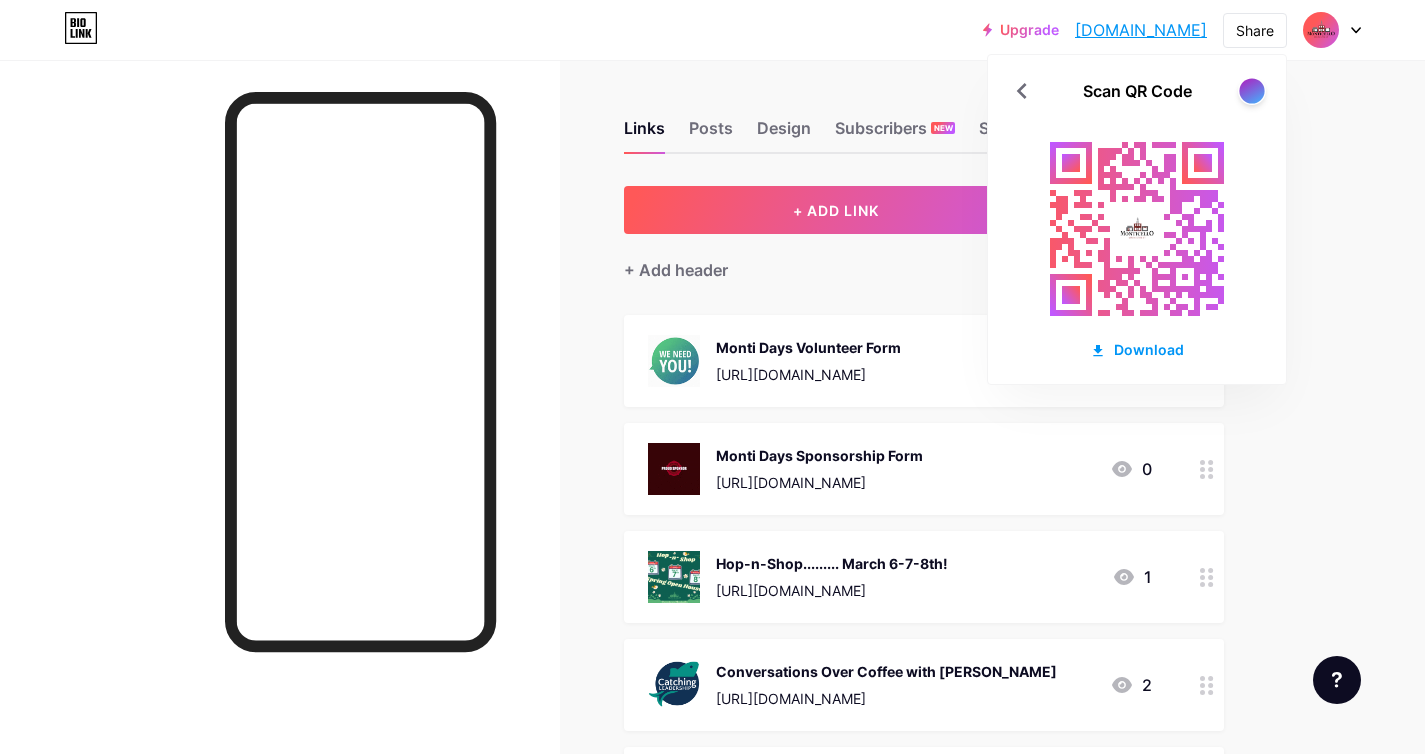 click at bounding box center [1251, 90] 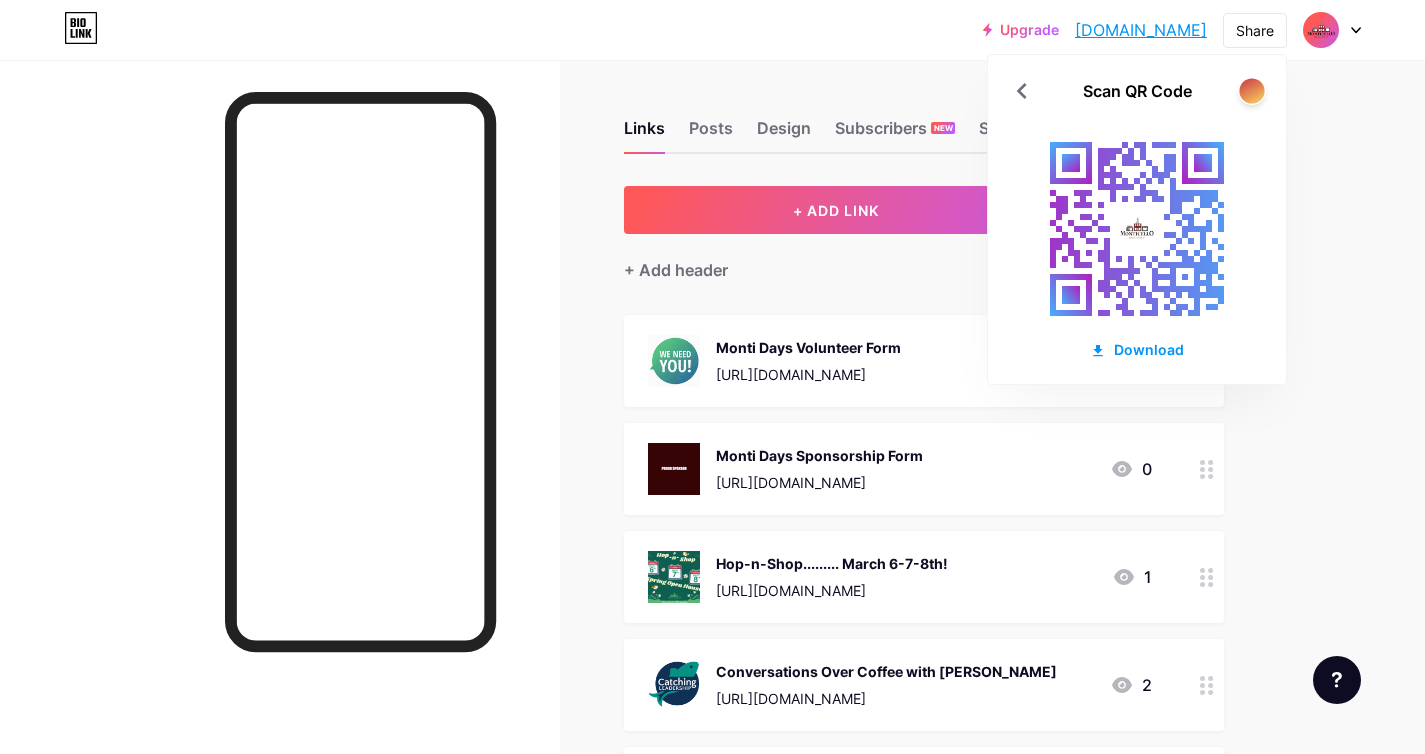 click at bounding box center [1251, 90] 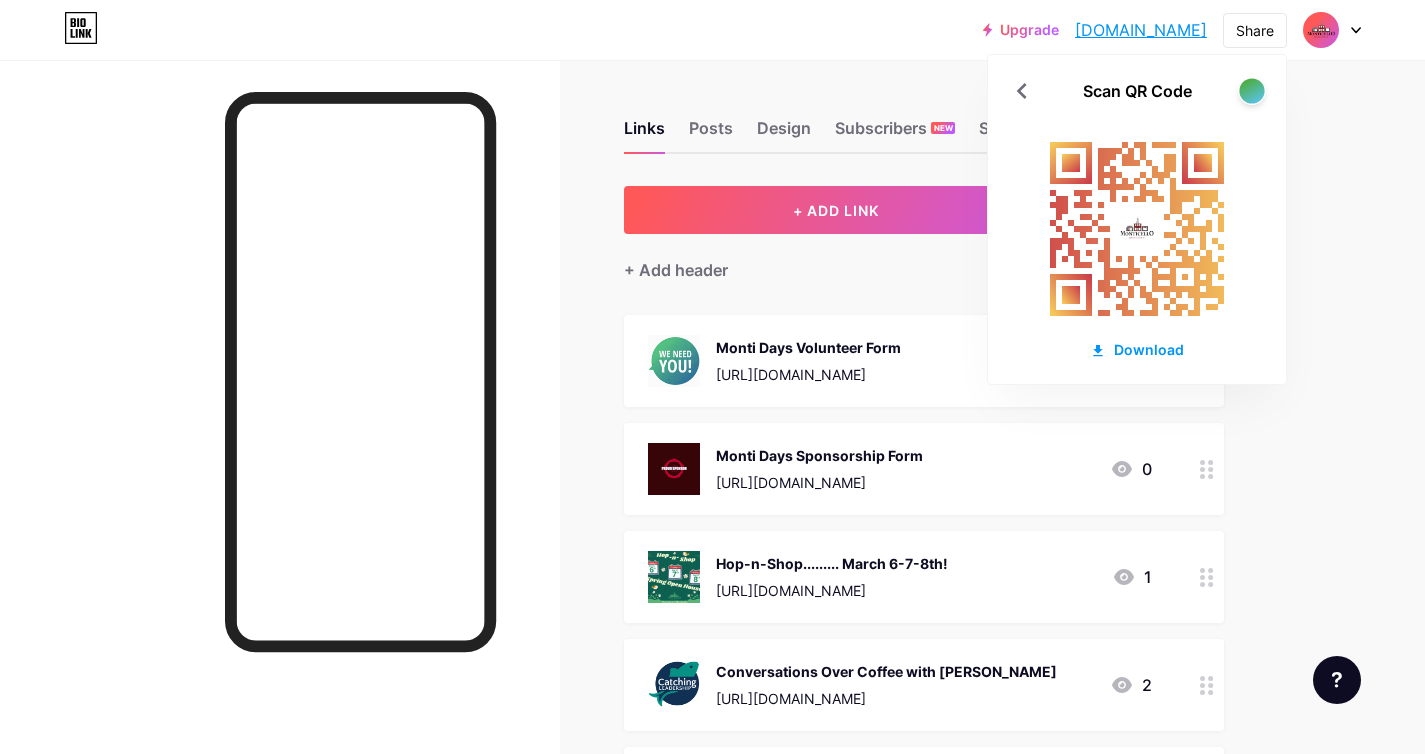 click at bounding box center (1251, 90) 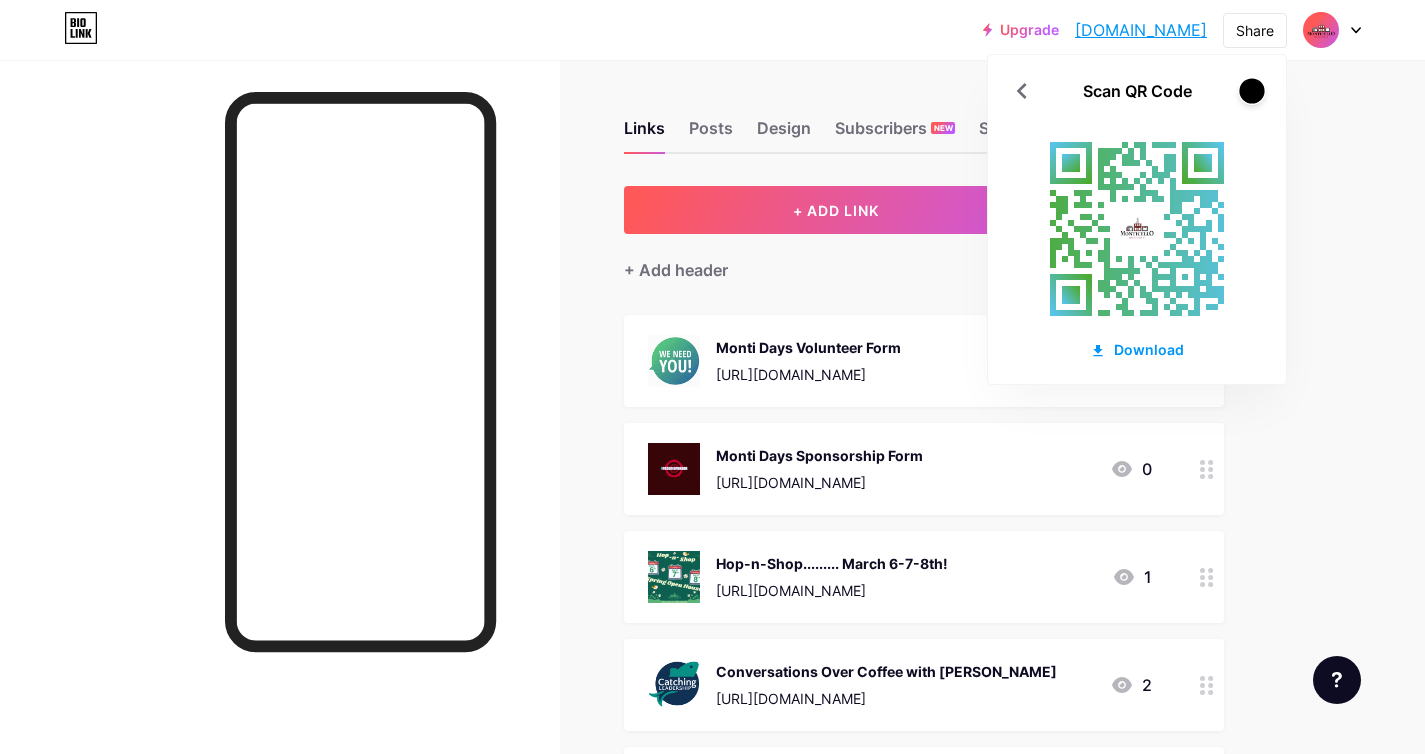 click at bounding box center (1251, 90) 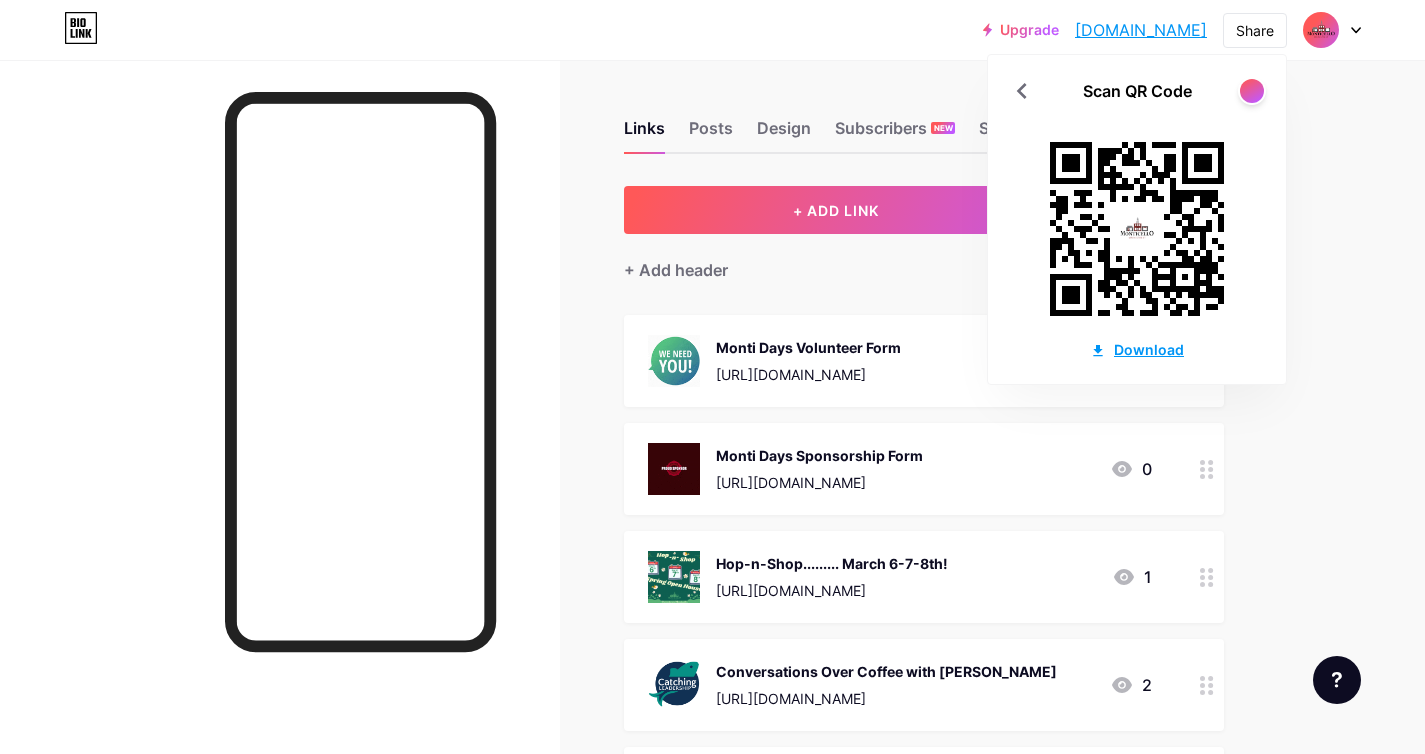 click on "Download" at bounding box center [1137, 349] 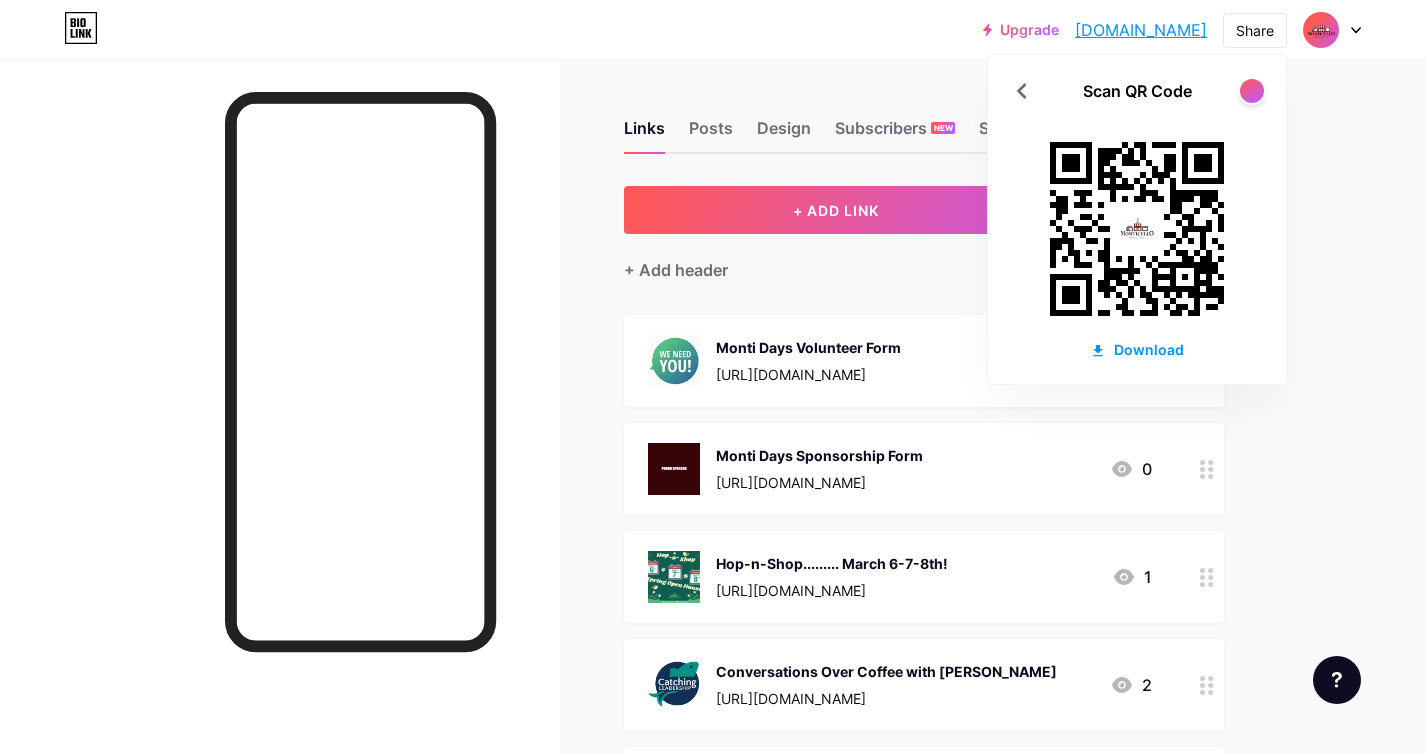 click on "Upgrade   [DOMAIN_NAME]...   [DOMAIN_NAME]   Share       Scan QR Code
Download               Switch accounts     [GEOGRAPHIC_DATA]   [DOMAIN_NAME]/theplace2be       + Add a new page        Account settings   Logout   Link Copied
Links
Posts
Design
Subscribers
NEW
Stats
Settings       + ADD LINK     + ADD EMBED
+ Add header
Monti Days Volunteer Form
[URL][DOMAIN_NAME]
0
Monti Days Sponsorship Form
[URL][DOMAIN_NAME]
0
Hop-n-Shop......... March 6-7-8th!
[URL][DOMAIN_NAME]" at bounding box center [712, 1112] 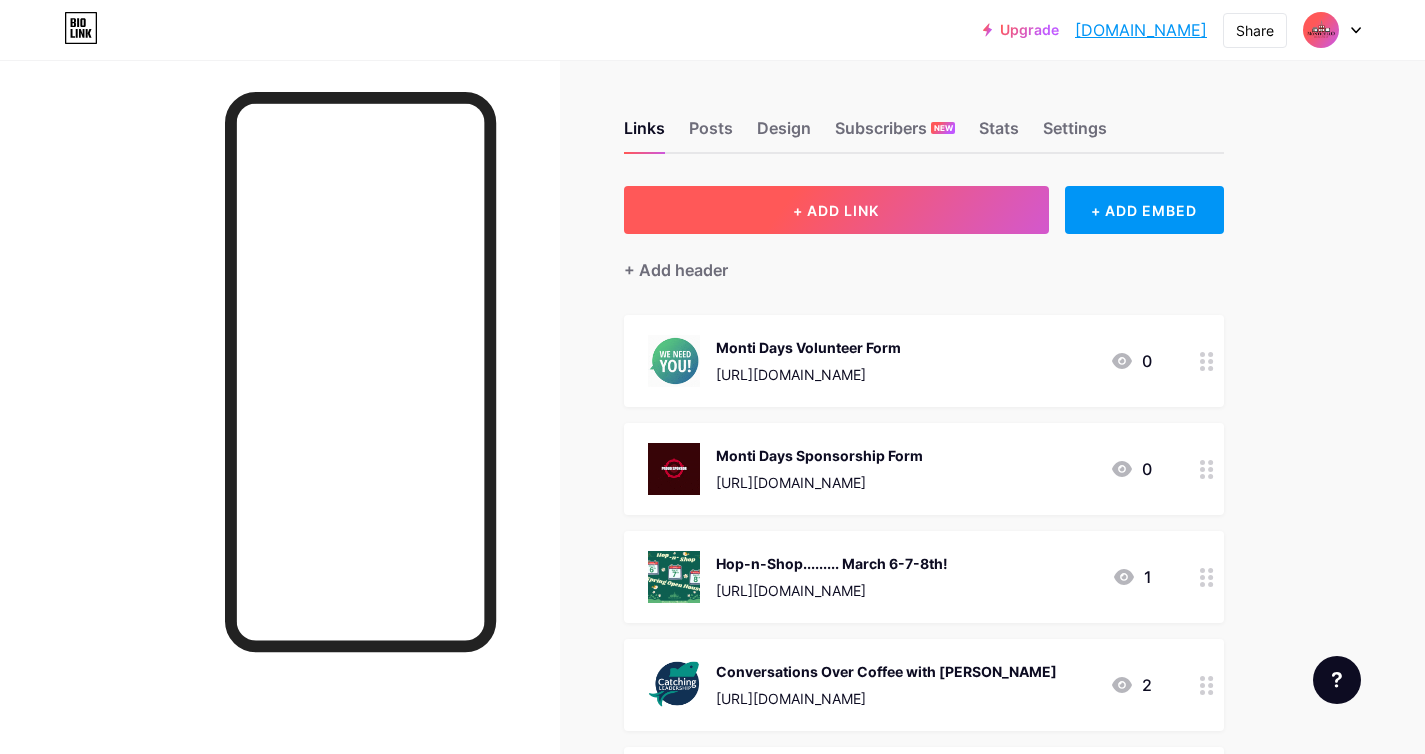 click on "+ ADD LINK" at bounding box center (836, 210) 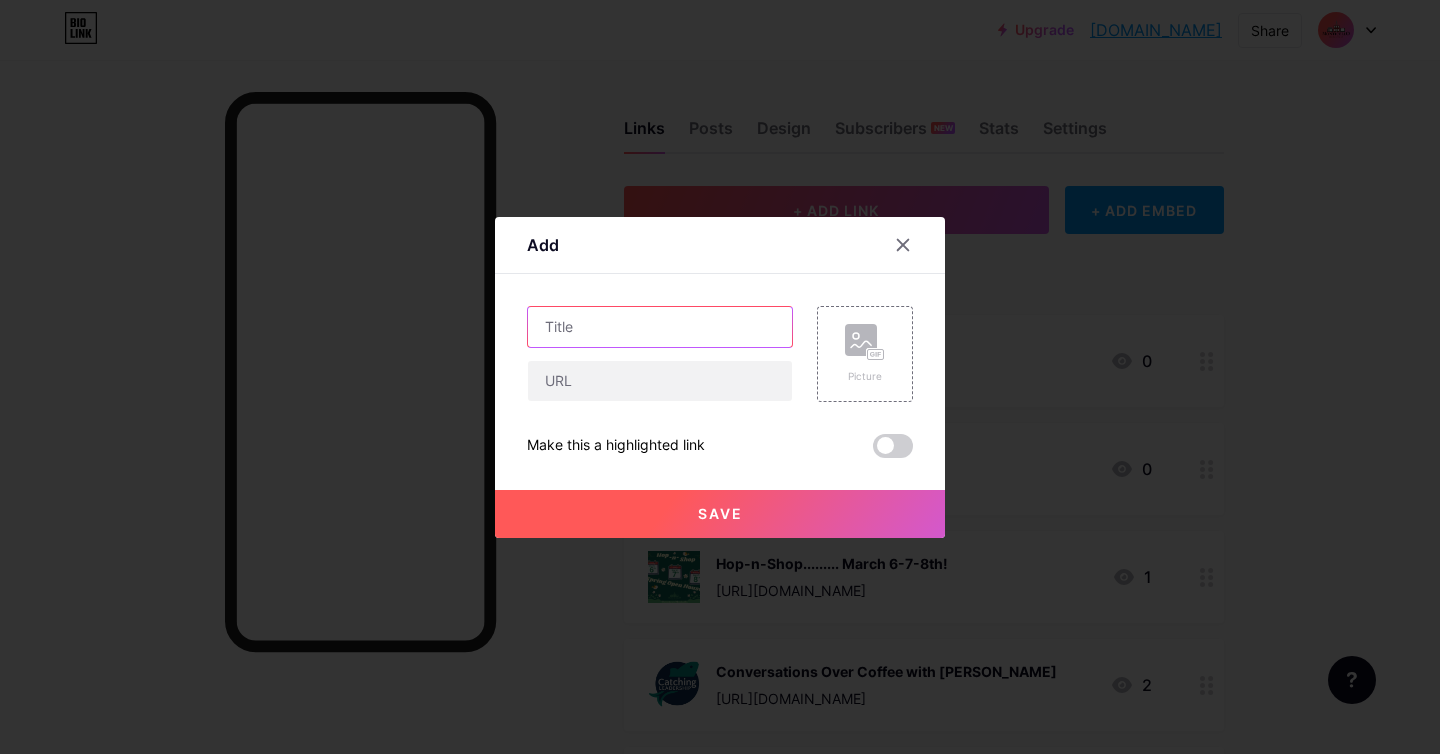 click at bounding box center [660, 327] 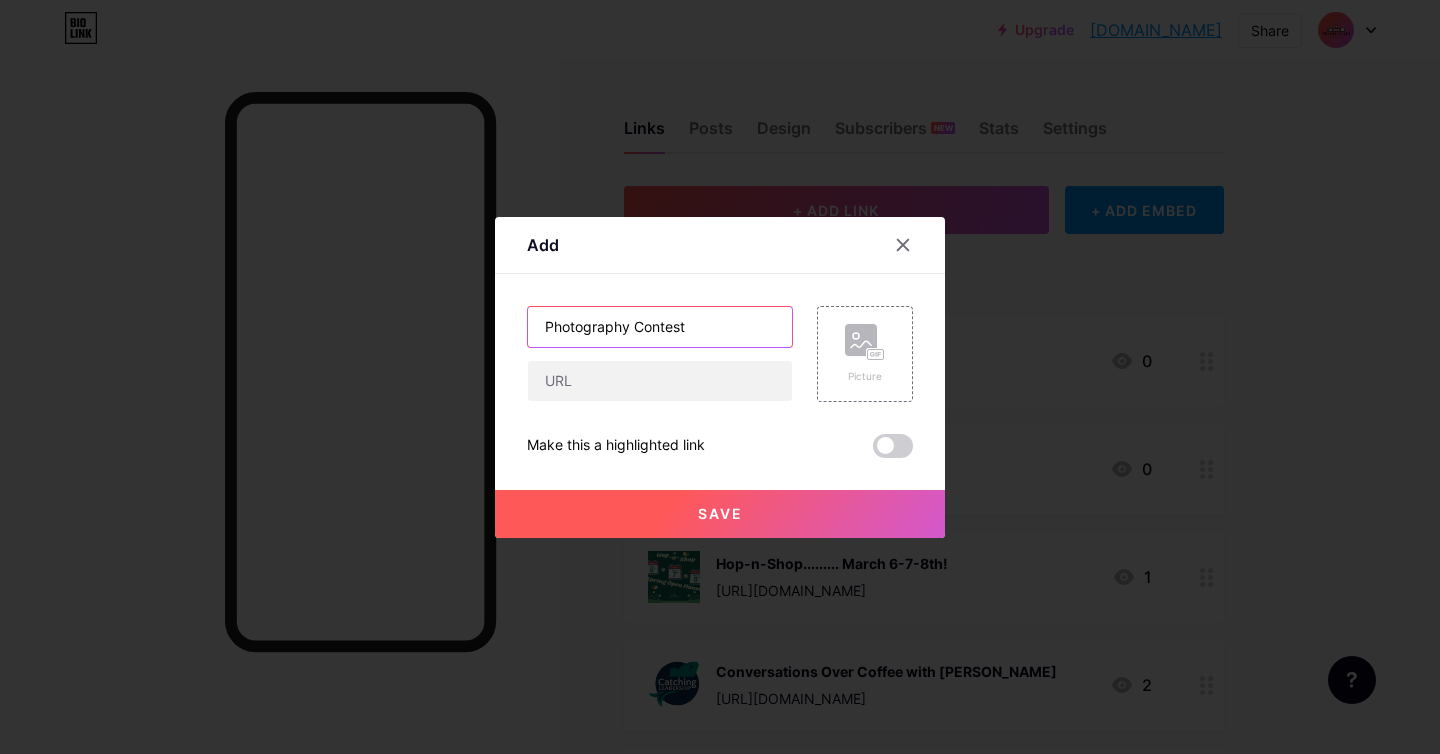 type on "Photography Contest" 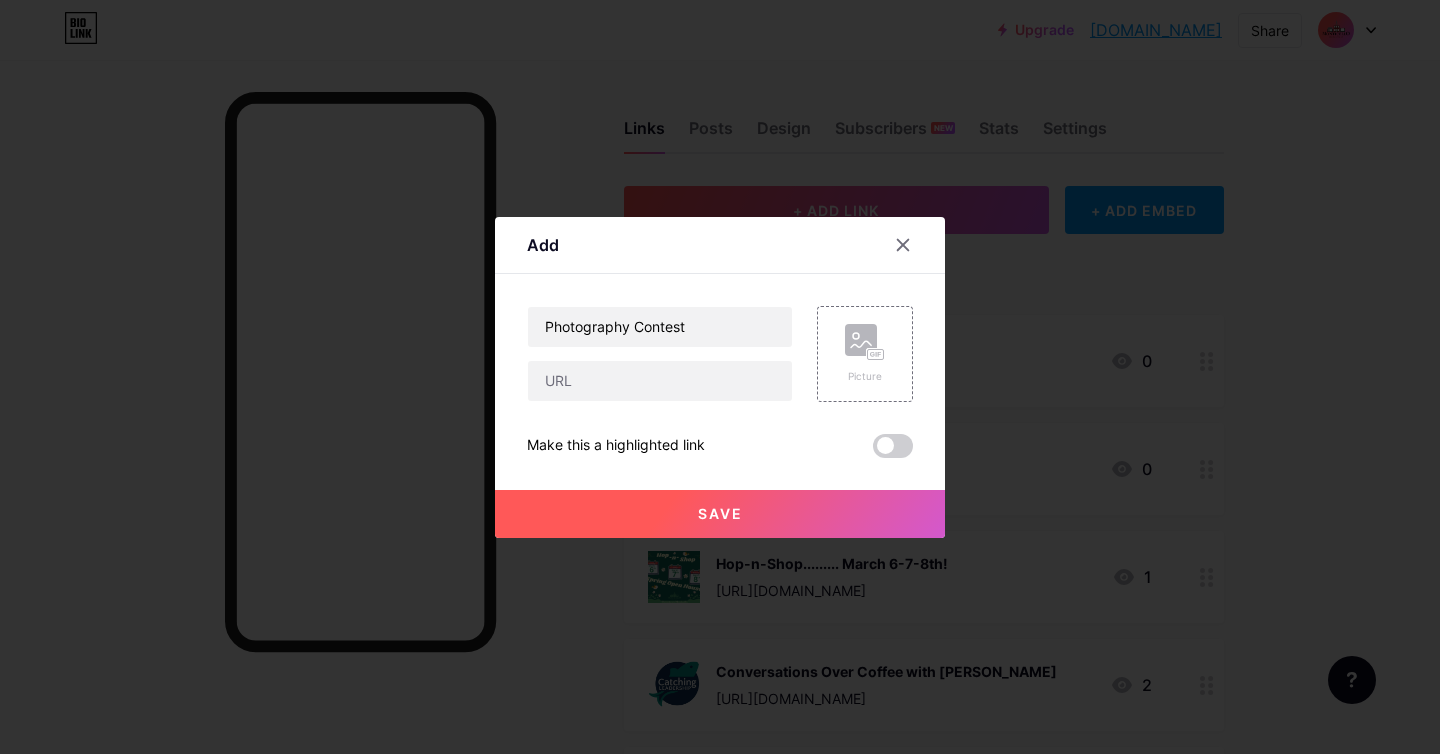 click on "Photography Contest                         Picture
Make this a highlighted link
Save" at bounding box center [720, 382] 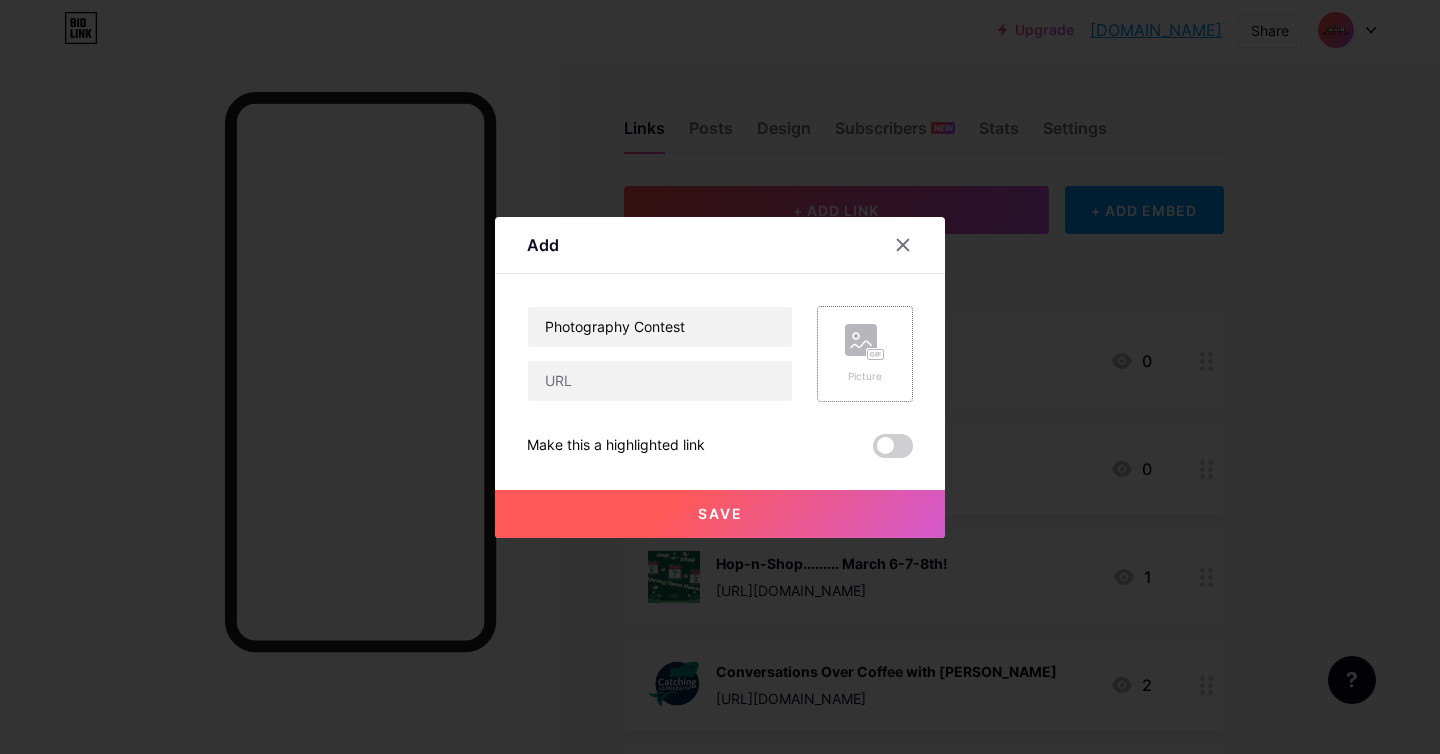 click on "Picture" at bounding box center (865, 376) 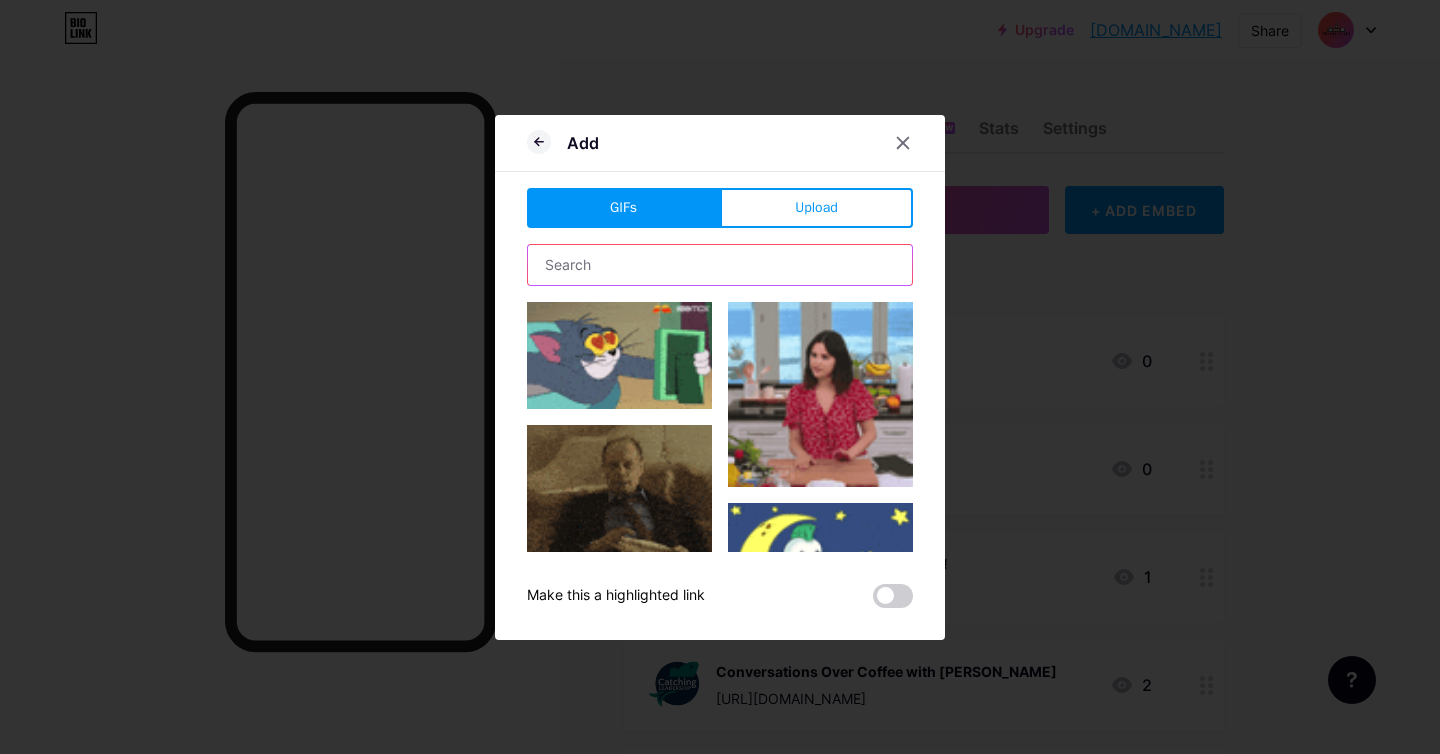 click at bounding box center [720, 265] 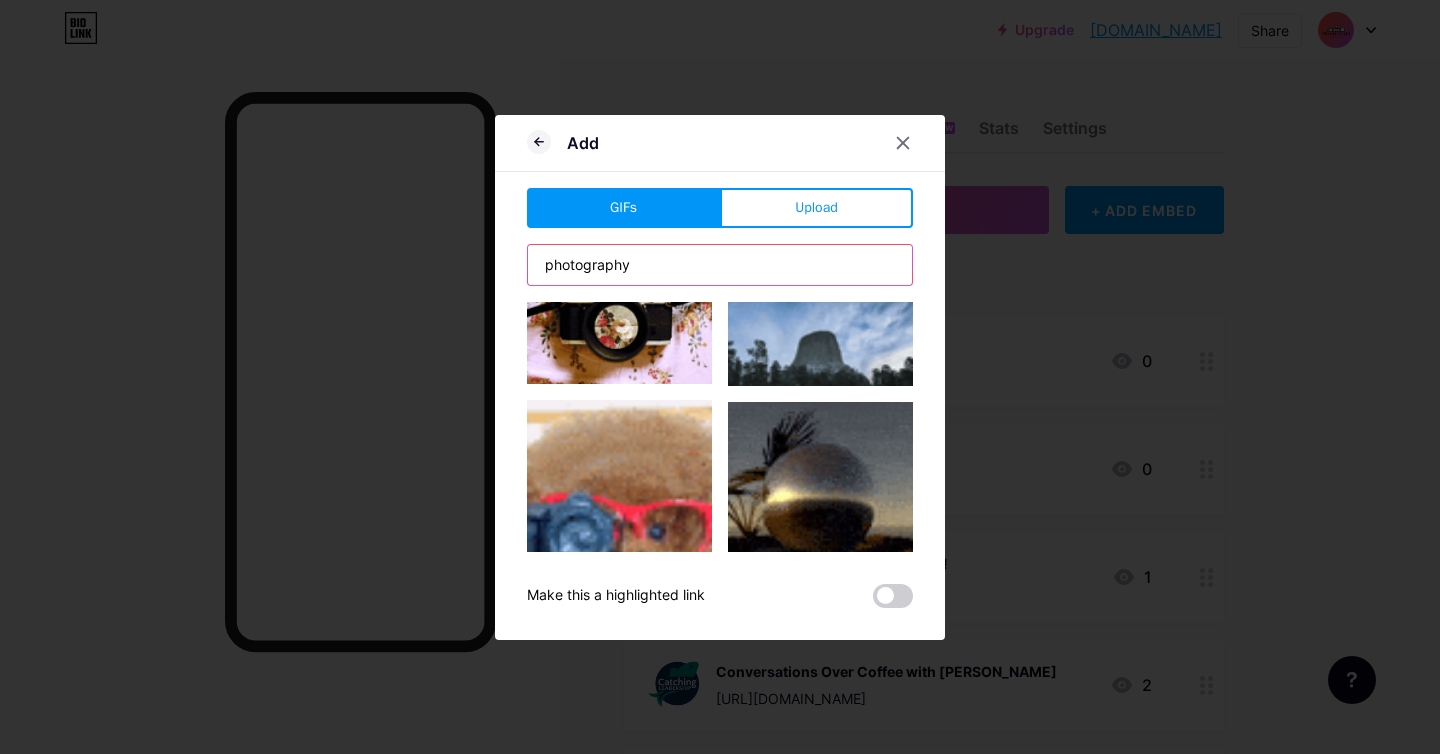 scroll, scrollTop: 0, scrollLeft: 0, axis: both 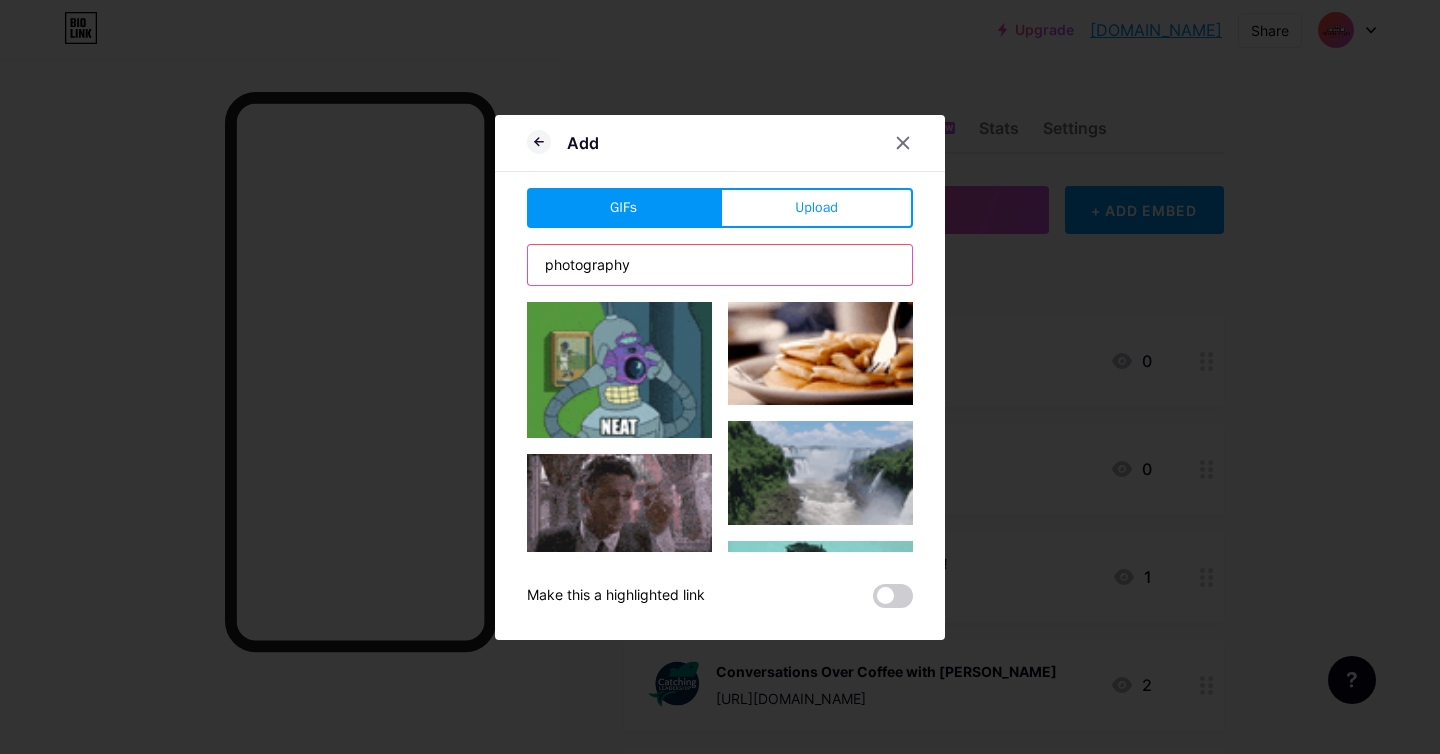 type on "photography" 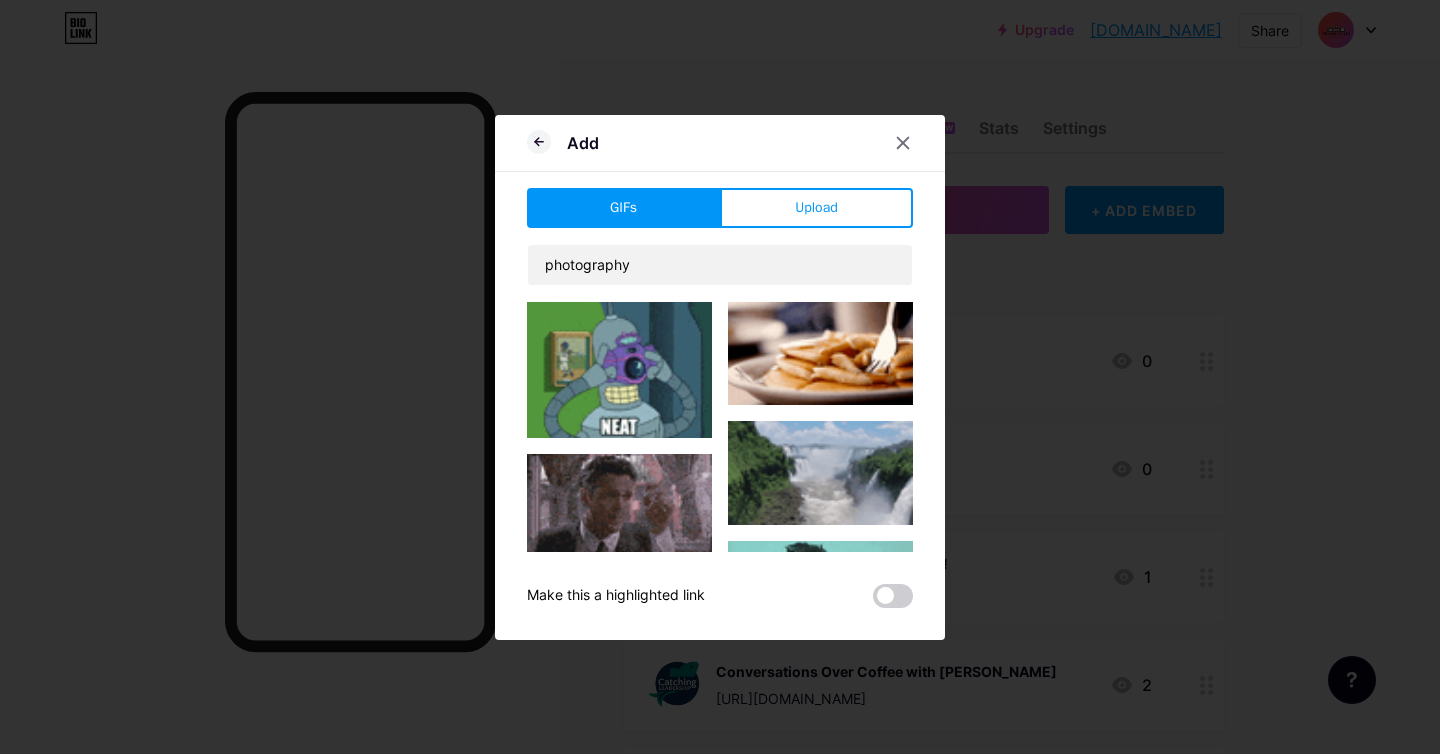 click at bounding box center (619, 370) 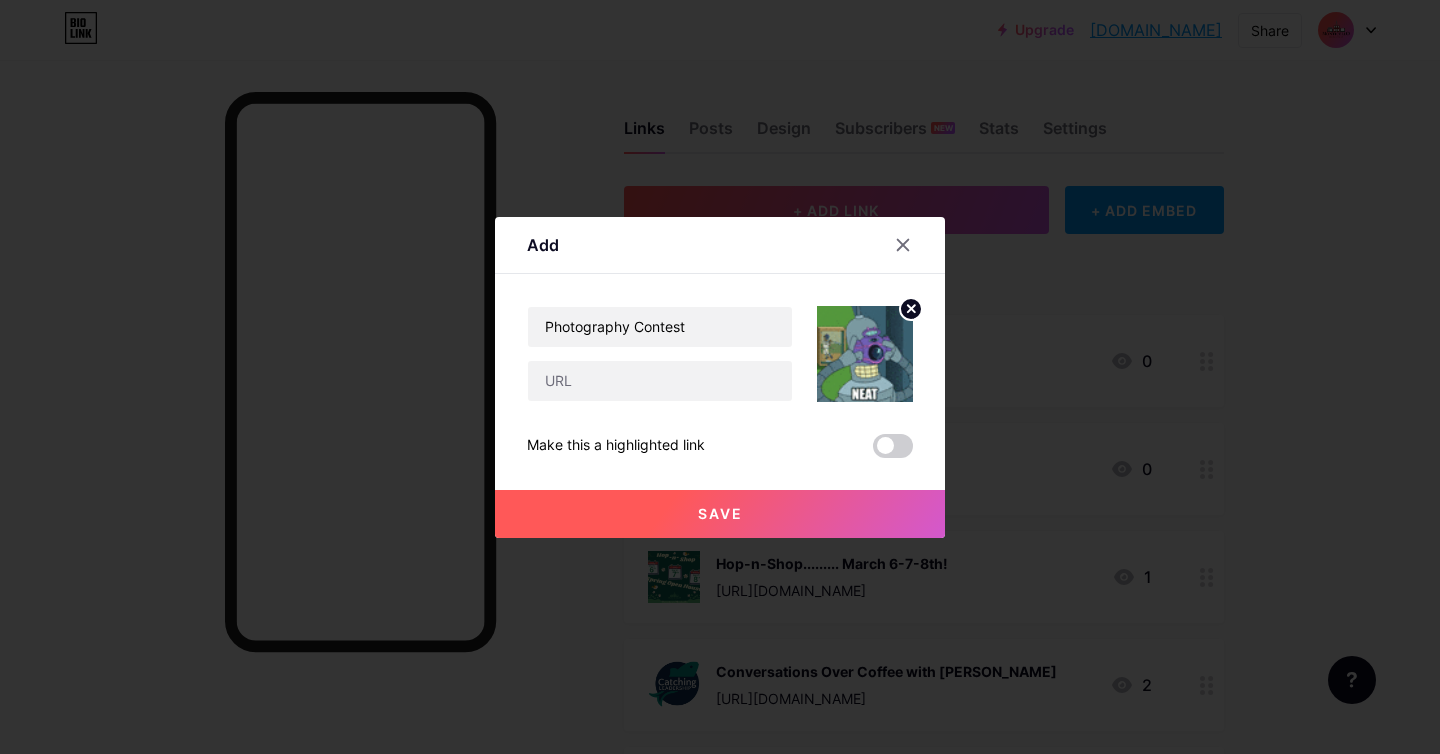 click on "Save" at bounding box center [720, 514] 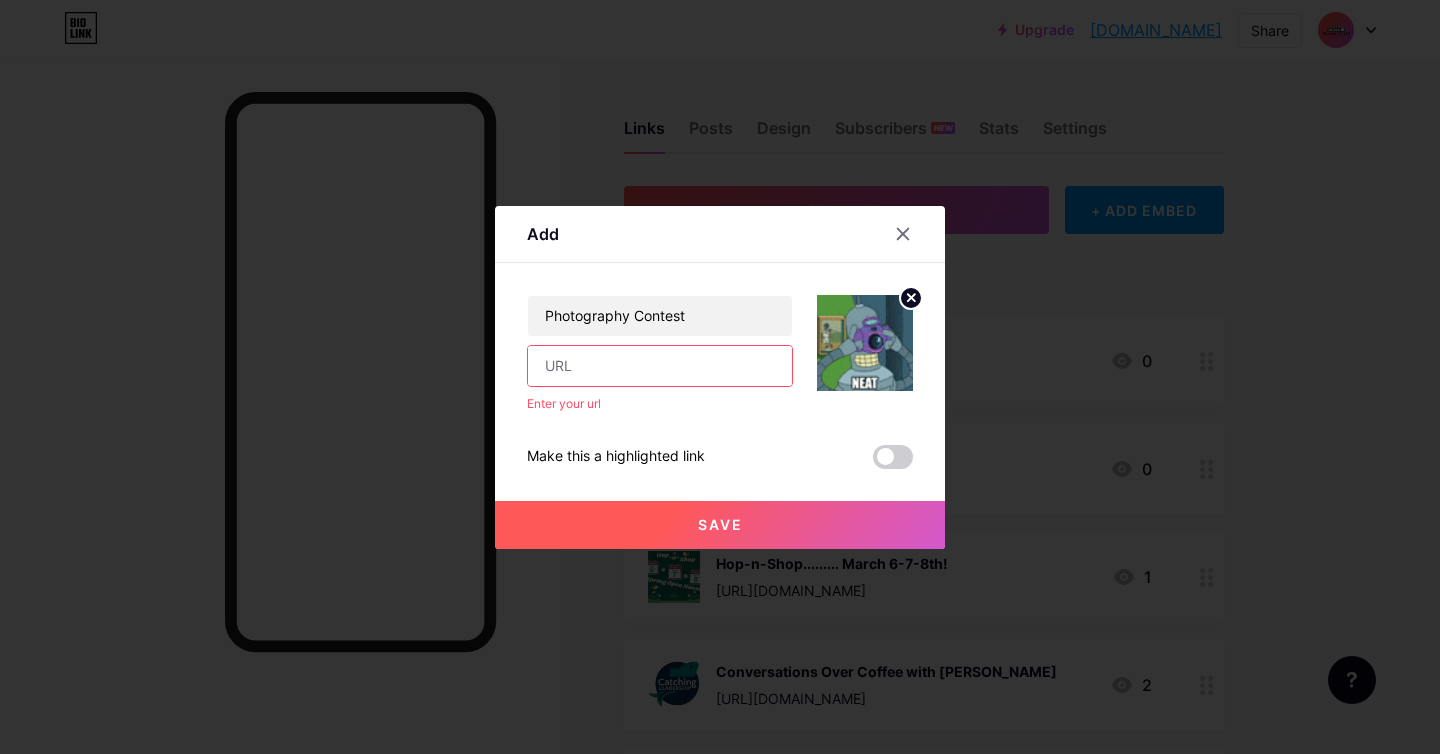click on "Save" at bounding box center [720, 524] 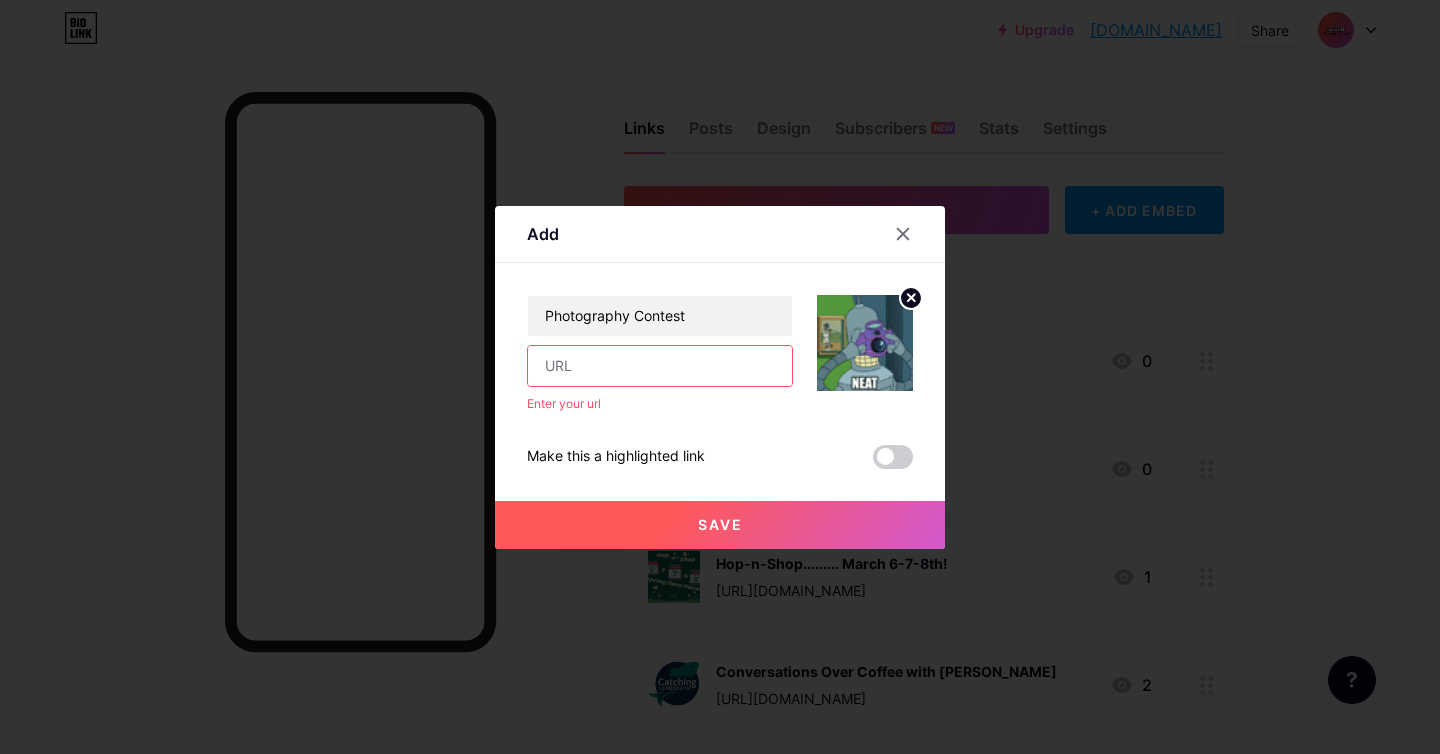 click at bounding box center [660, 366] 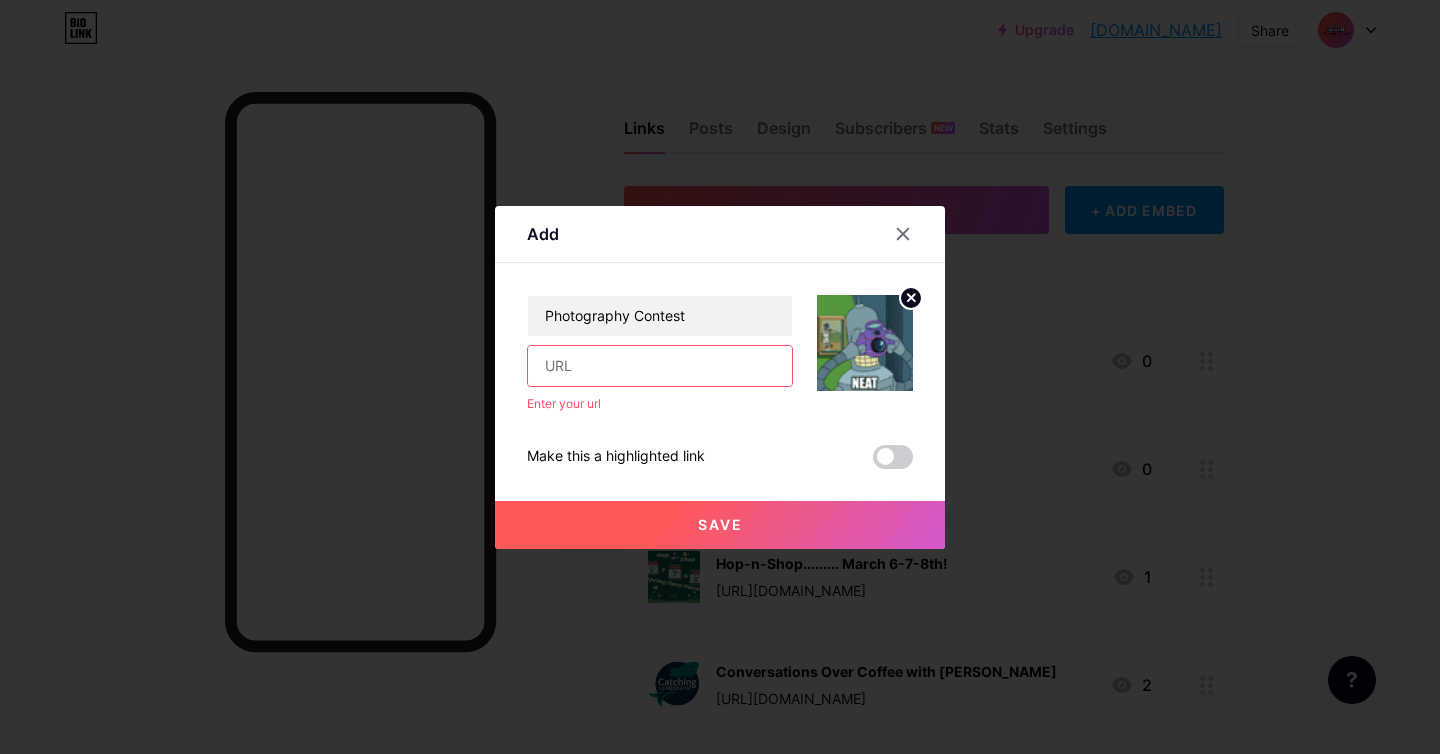 paste on "[URL][DOMAIN_NAME]" 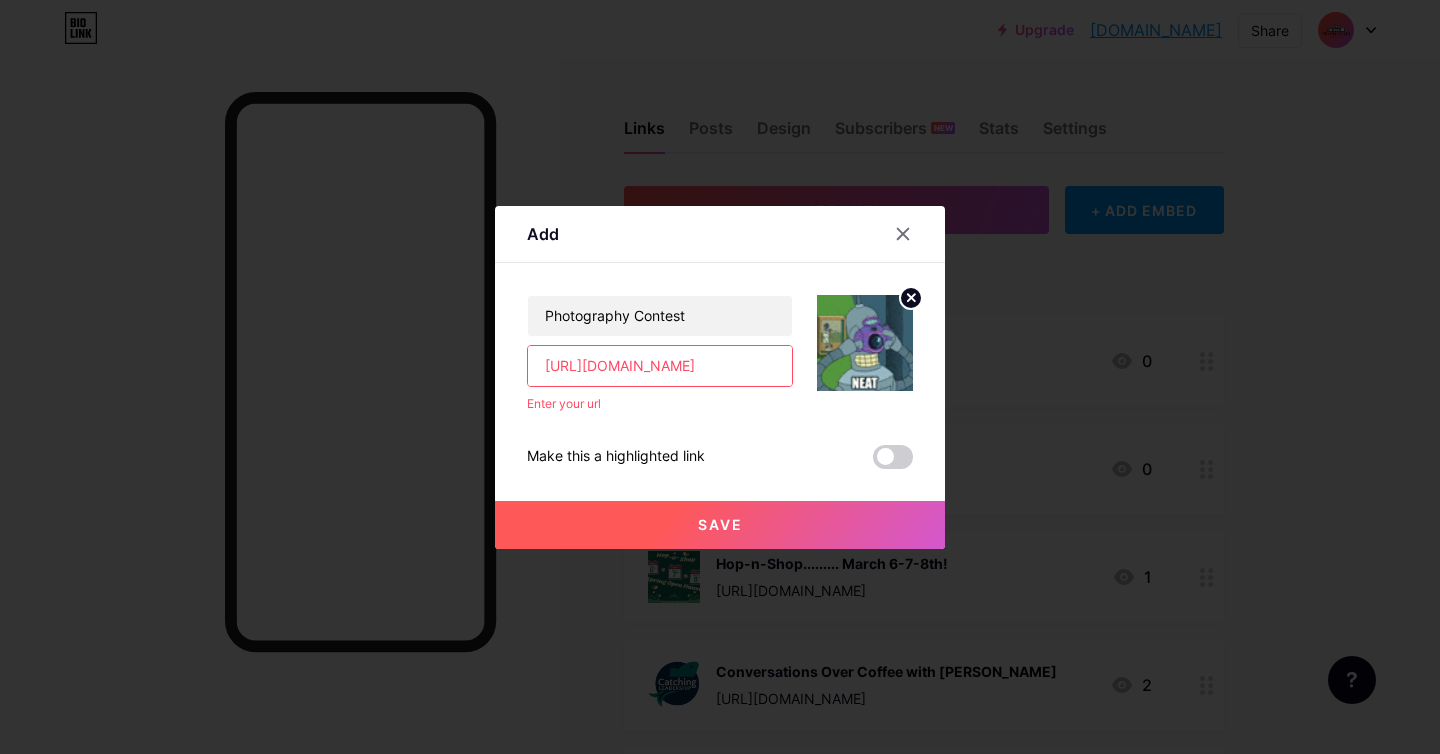 scroll, scrollTop: 0, scrollLeft: 41, axis: horizontal 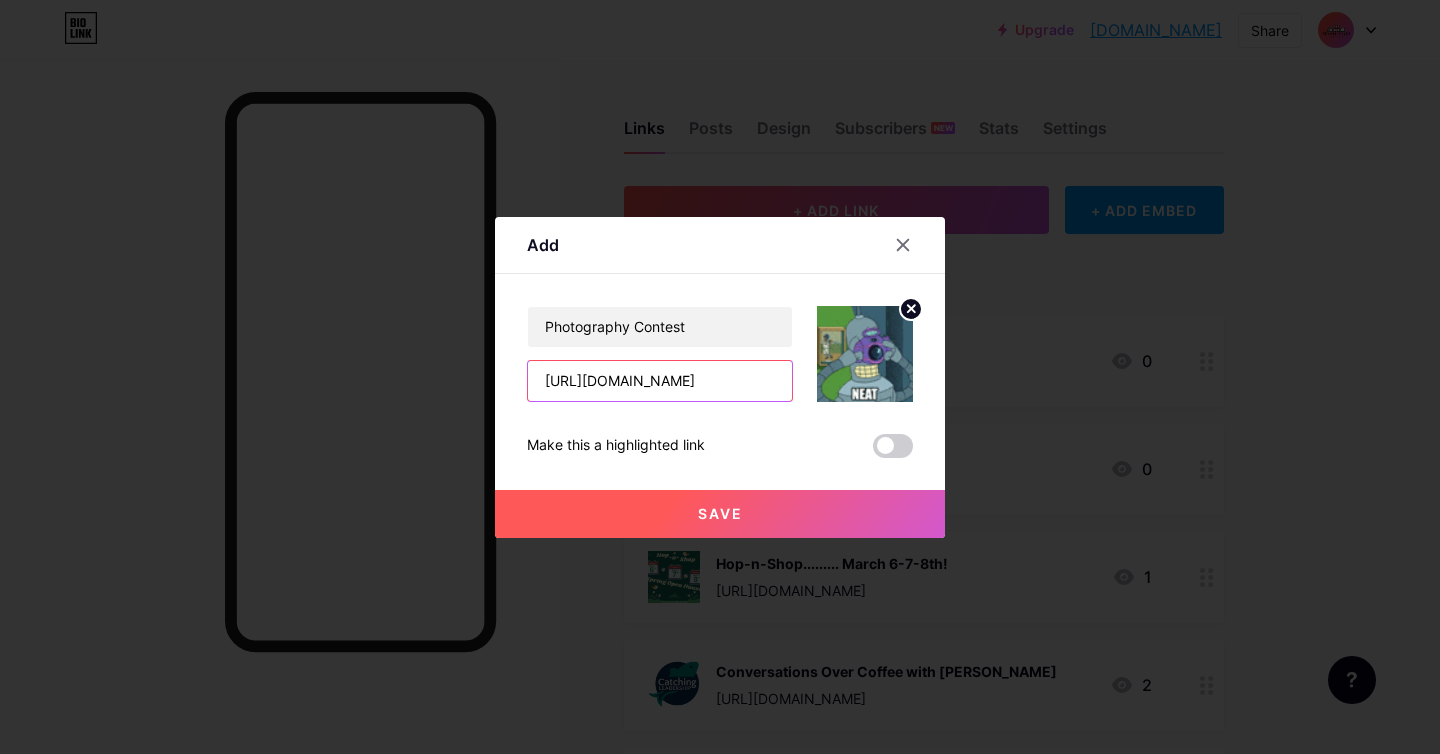 type on "[URL][DOMAIN_NAME]" 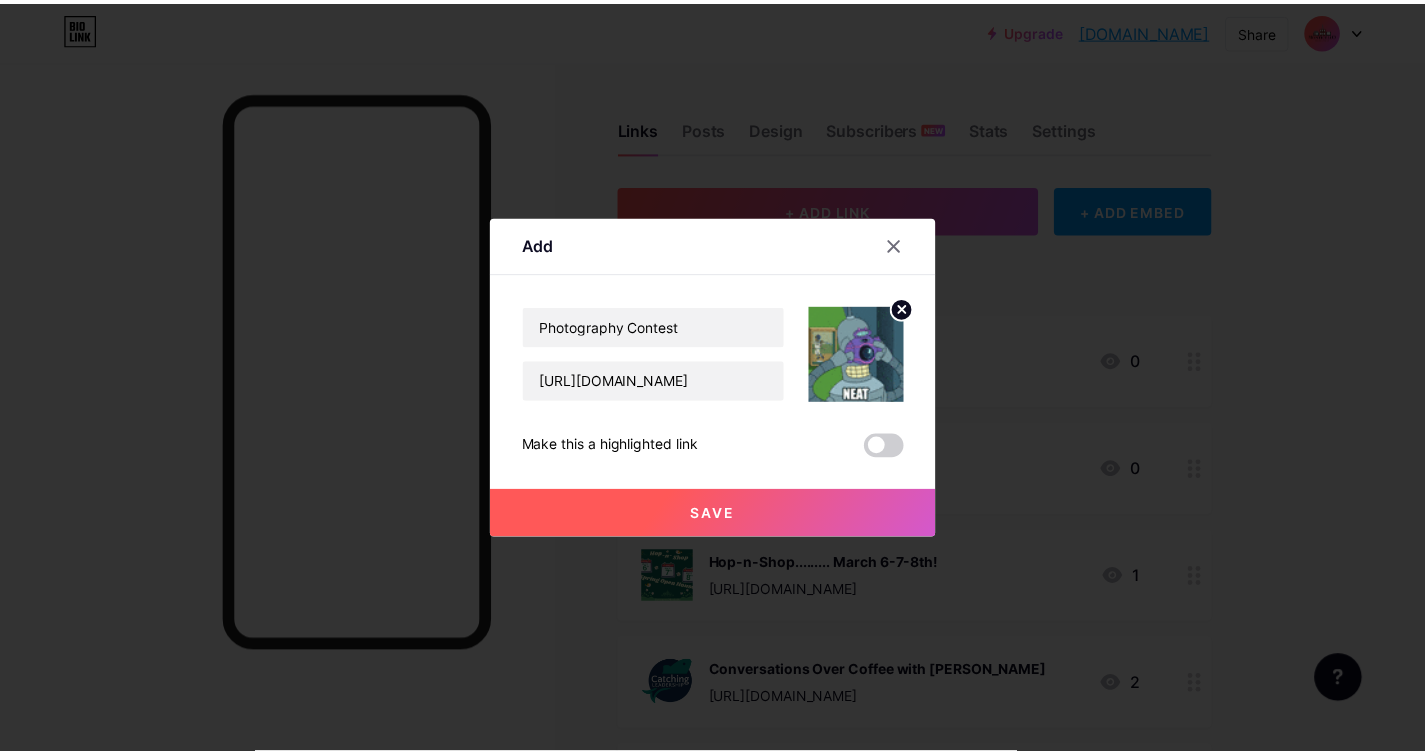 scroll, scrollTop: 0, scrollLeft: 0, axis: both 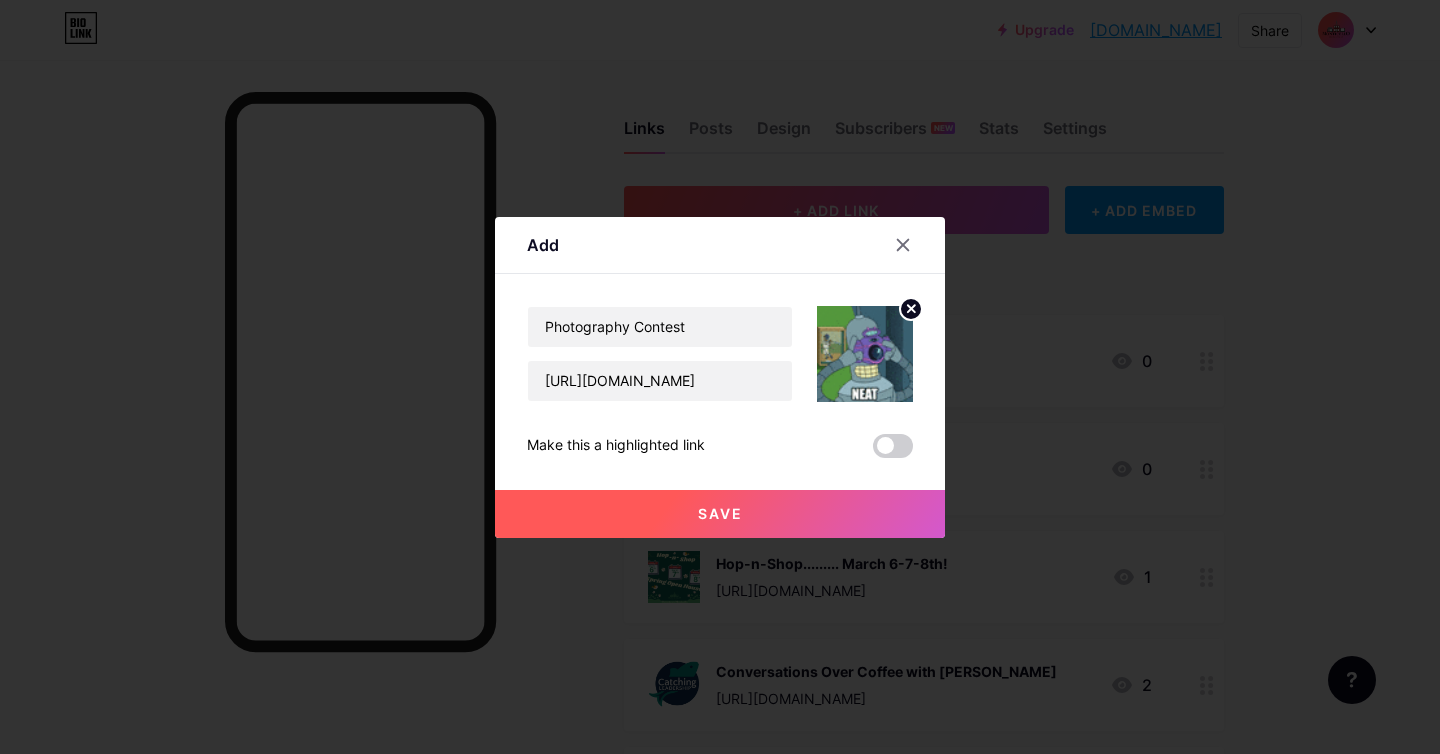 click on "Save" at bounding box center (720, 514) 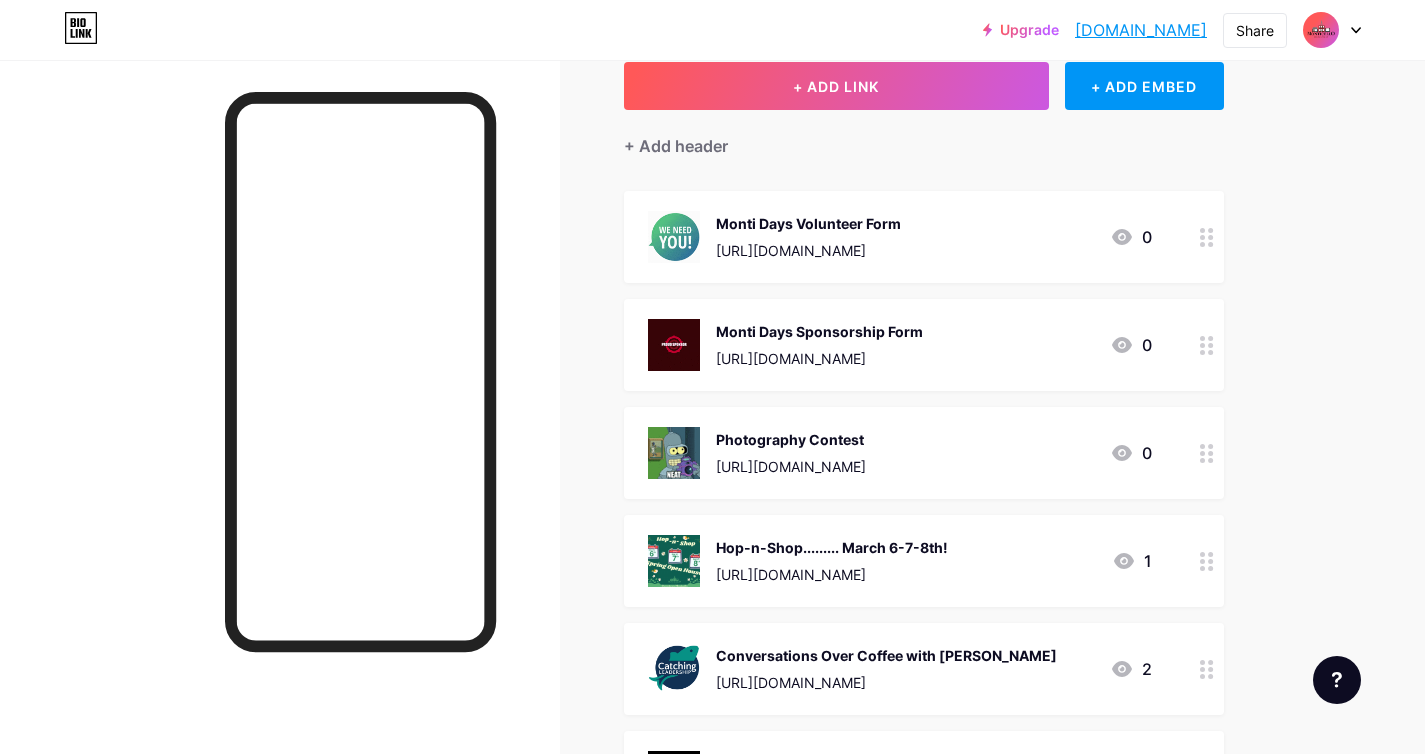 scroll, scrollTop: 132, scrollLeft: 0, axis: vertical 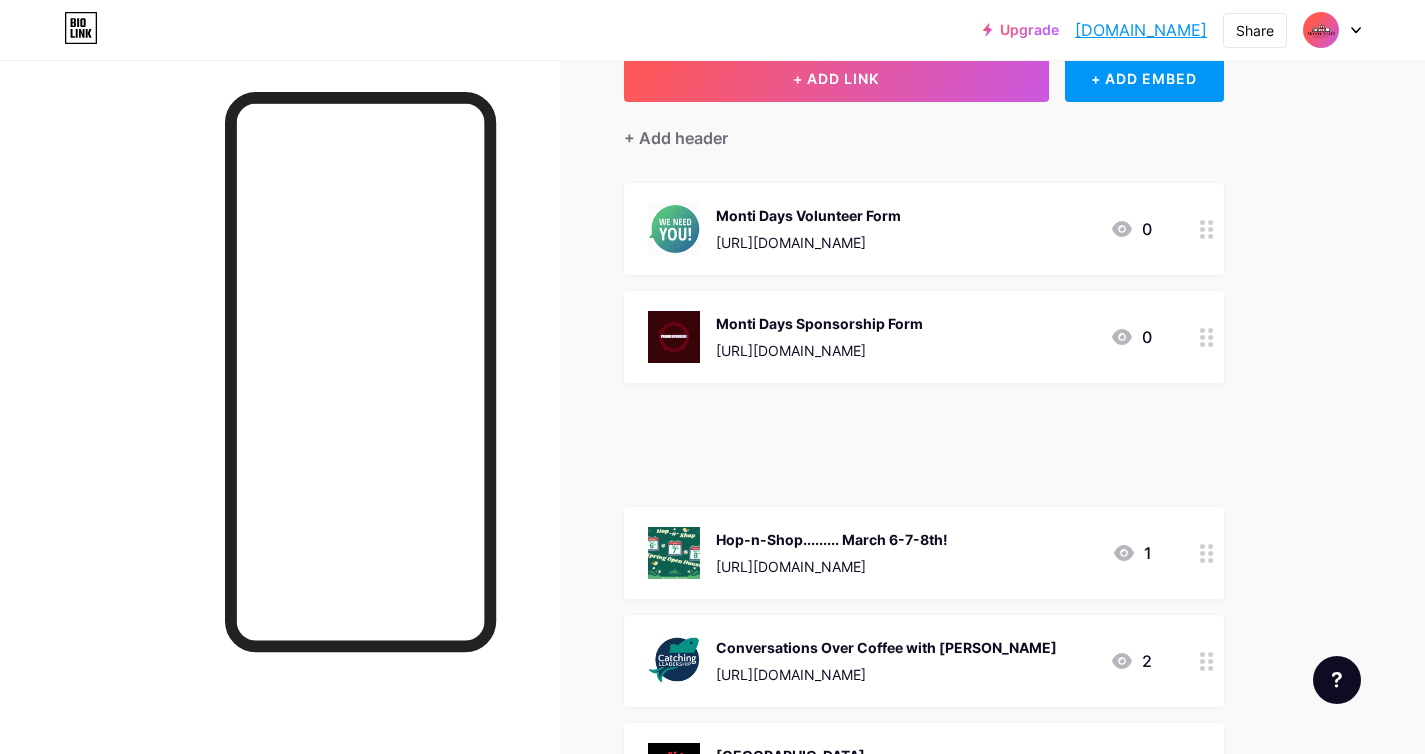 type 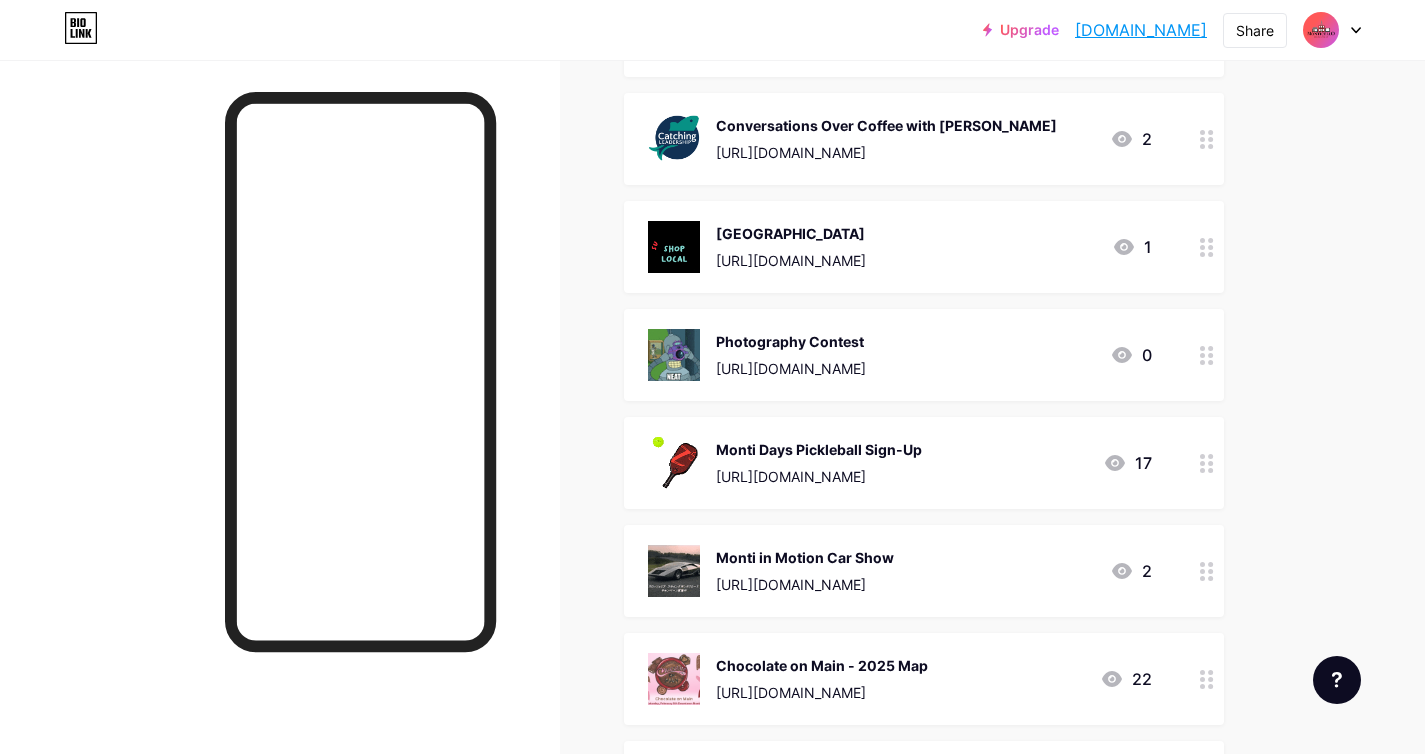 scroll, scrollTop: 548, scrollLeft: 0, axis: vertical 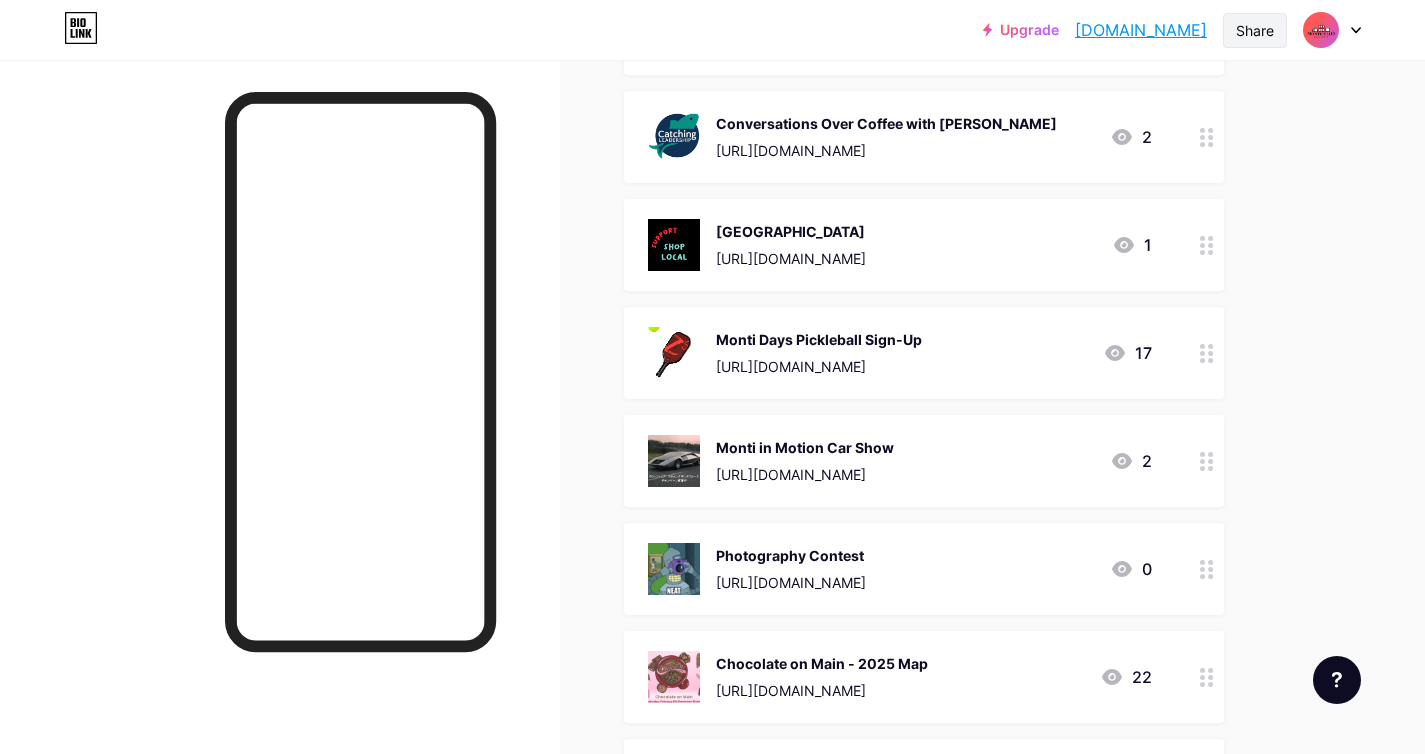 click on "Share" at bounding box center (1255, 30) 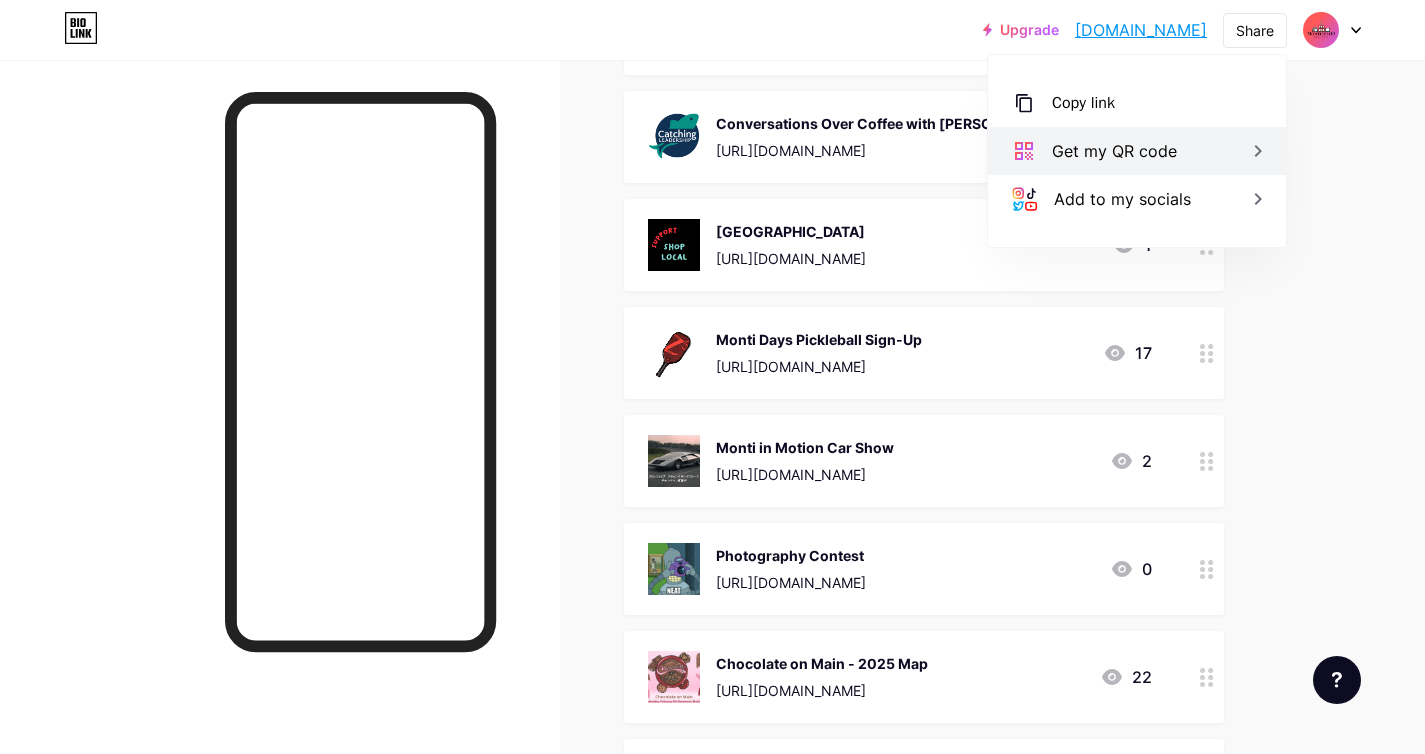 click on "Get my QR code" at bounding box center (1114, 151) 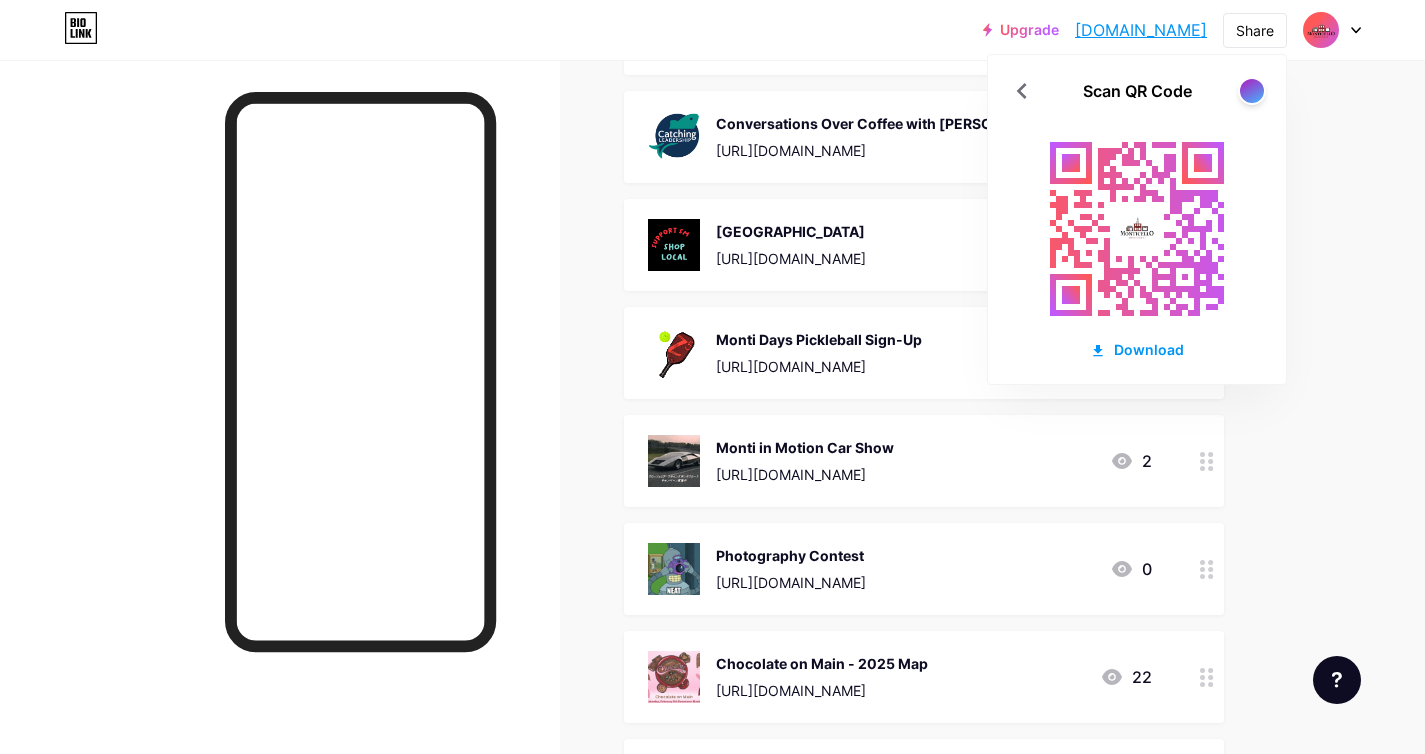 click on "Photography Contest" at bounding box center (791, 555) 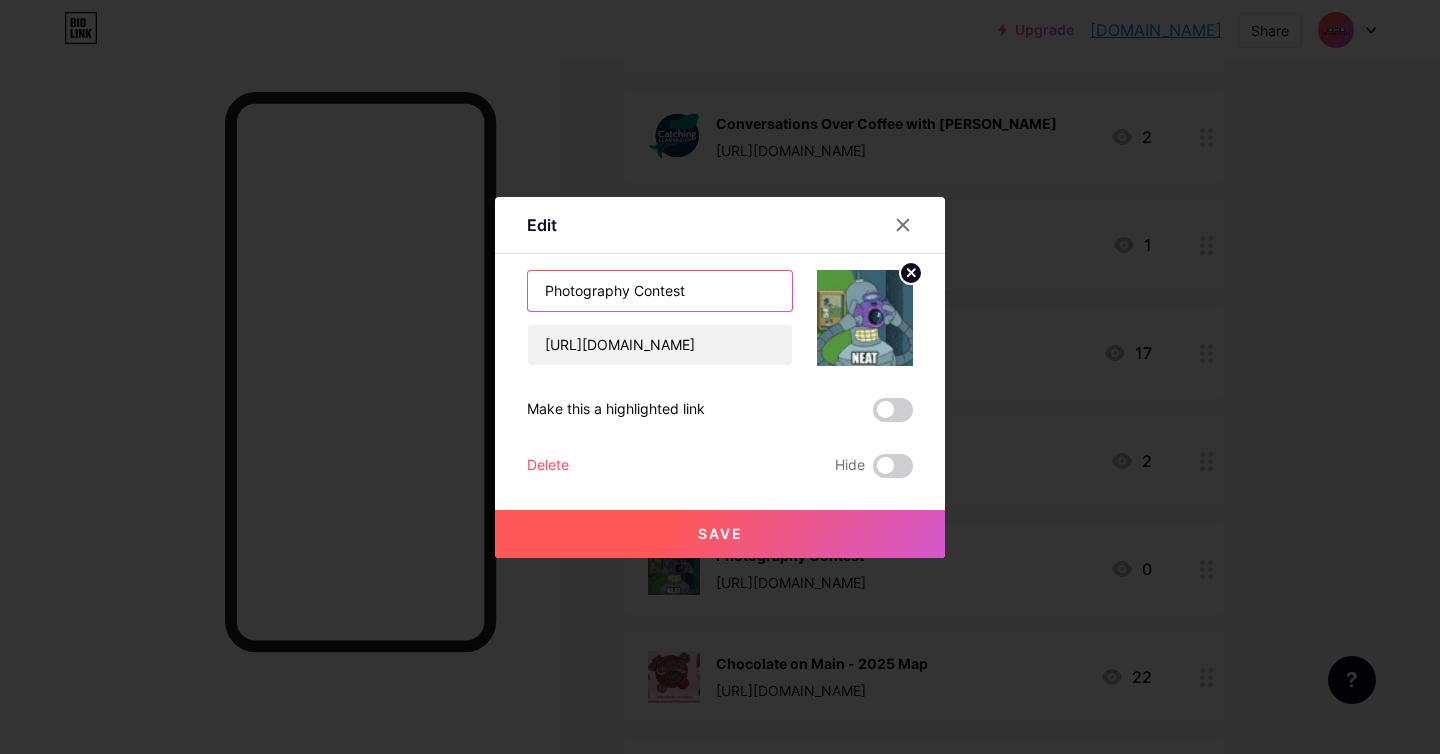 click on "Photography Contest" at bounding box center (660, 291) 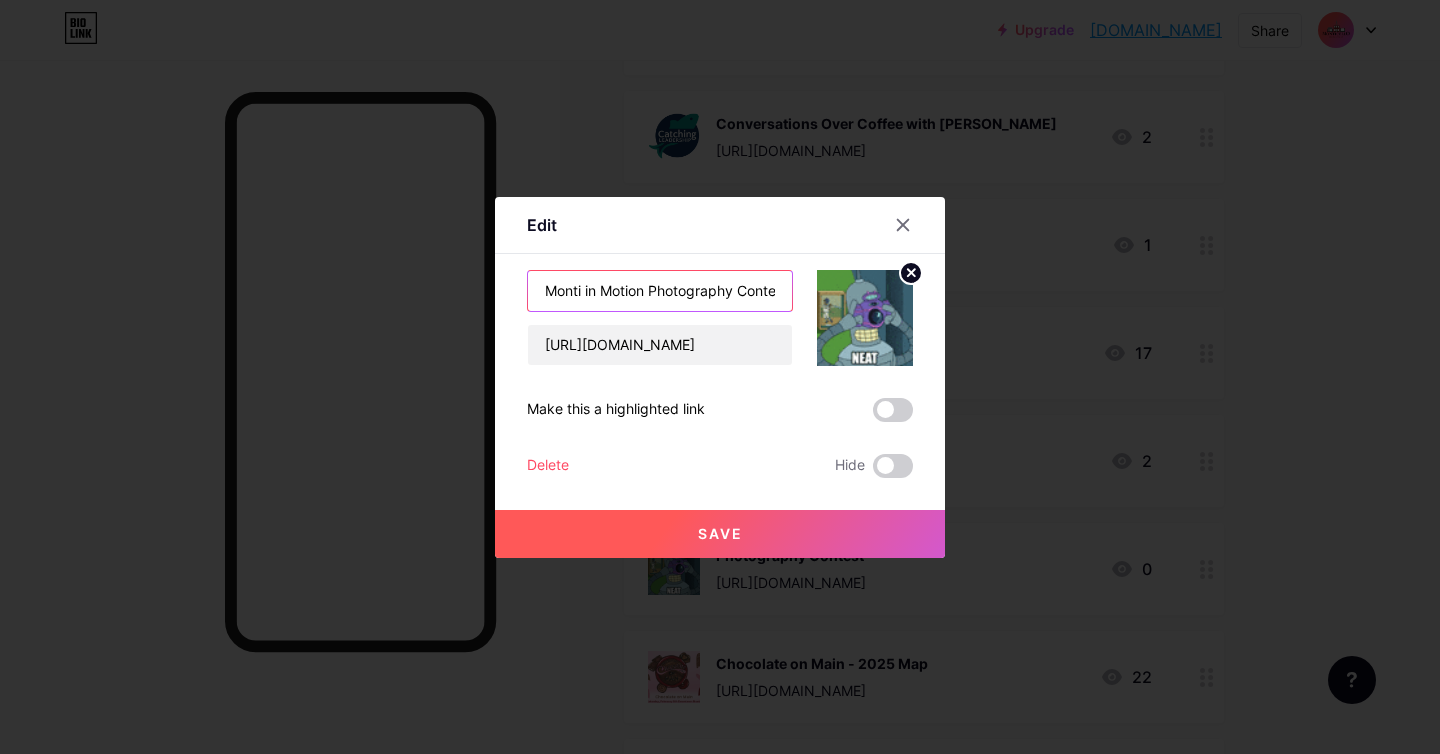 type on "Monti in Motion Photography Contest" 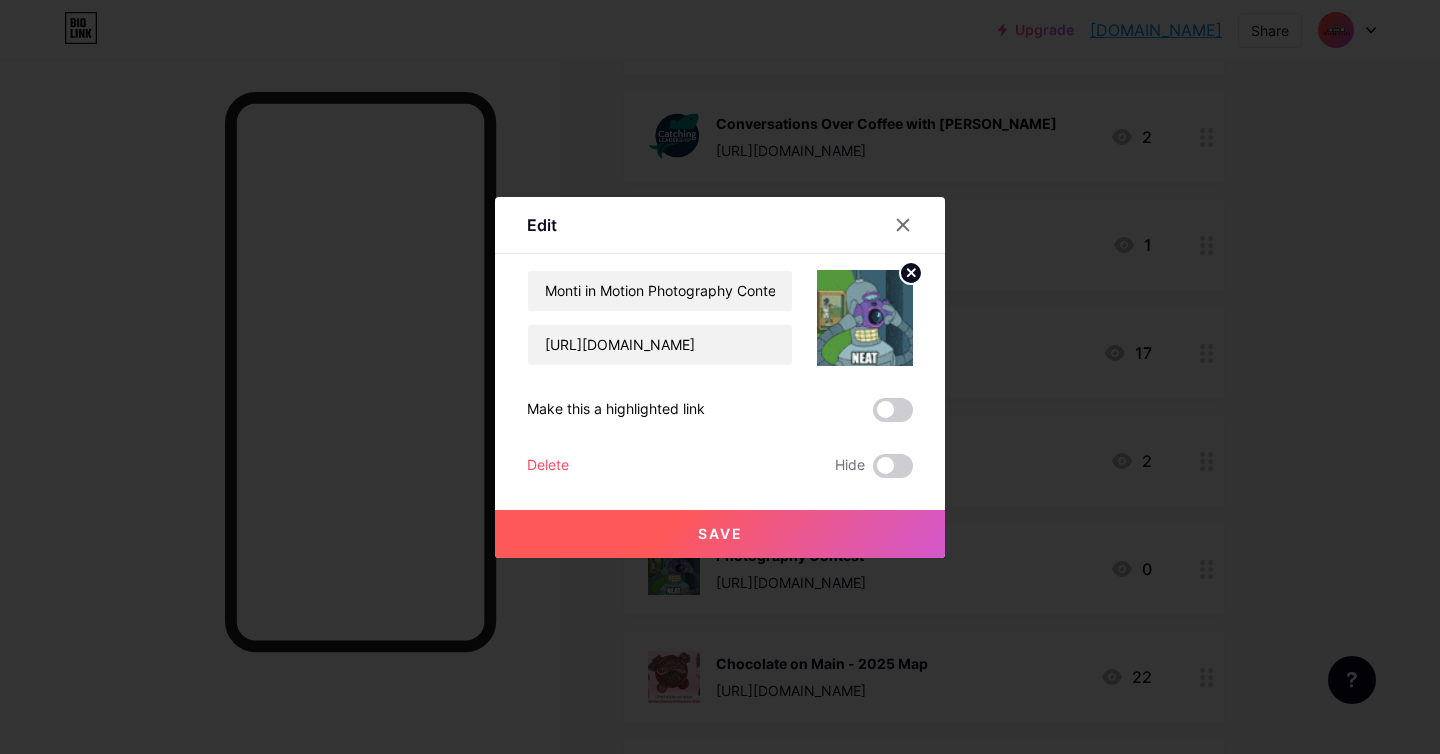 click on "Save" at bounding box center (720, 533) 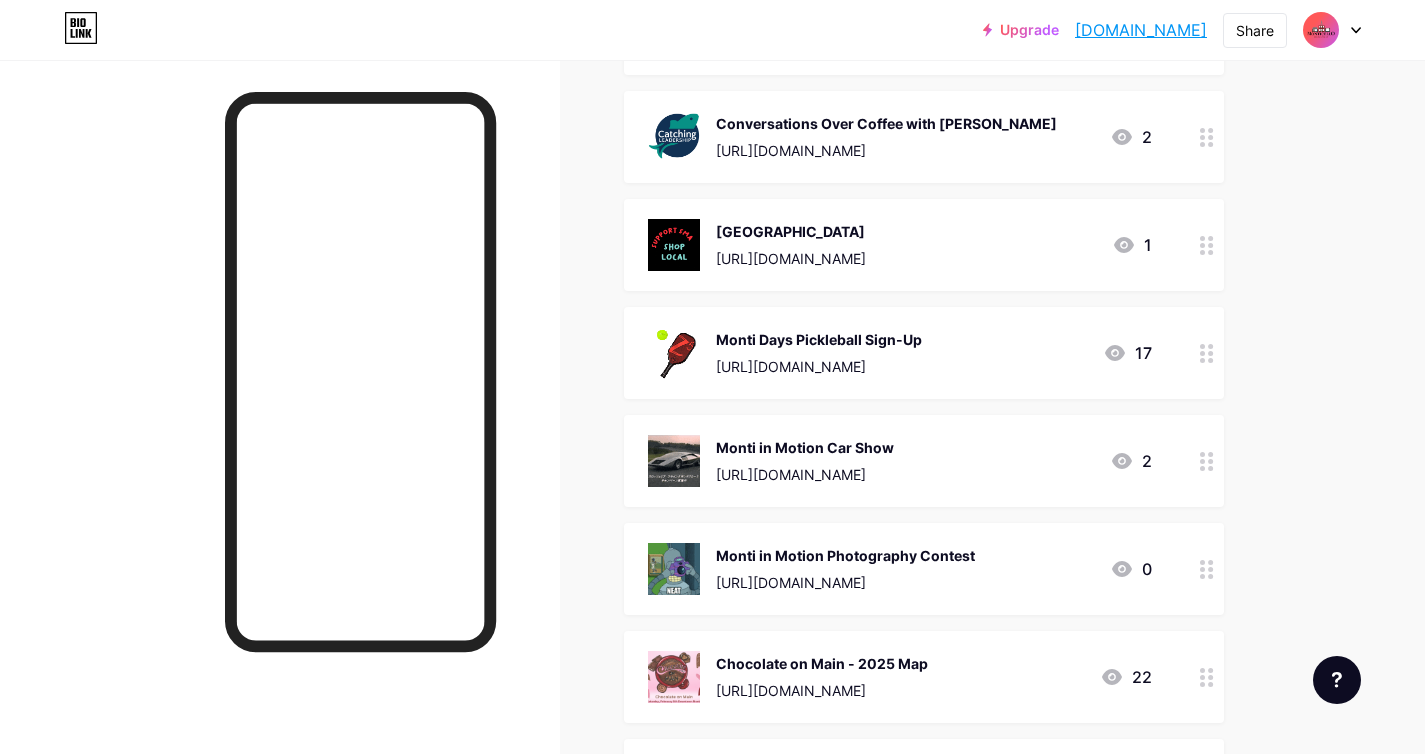 click on "Upgrade   [DOMAIN_NAME]...   [DOMAIN_NAME]   Share               Switch accounts     [GEOGRAPHIC_DATA]   [DOMAIN_NAME]/theplace2be       + Add a new page        Account settings   Logout   Link Copied
Links
Posts
Design
Subscribers
NEW
Stats
Settings       + ADD LINK     + ADD EMBED
+ Add header
Monti Days Volunteer Form
[URL][DOMAIN_NAME]
0
Monti Days Sponsorship Form
[URL][DOMAIN_NAME]
0
Hop-n-Shop......... March 6-7-8th!
[URL][DOMAIN_NAME]
1" at bounding box center [712, 618] 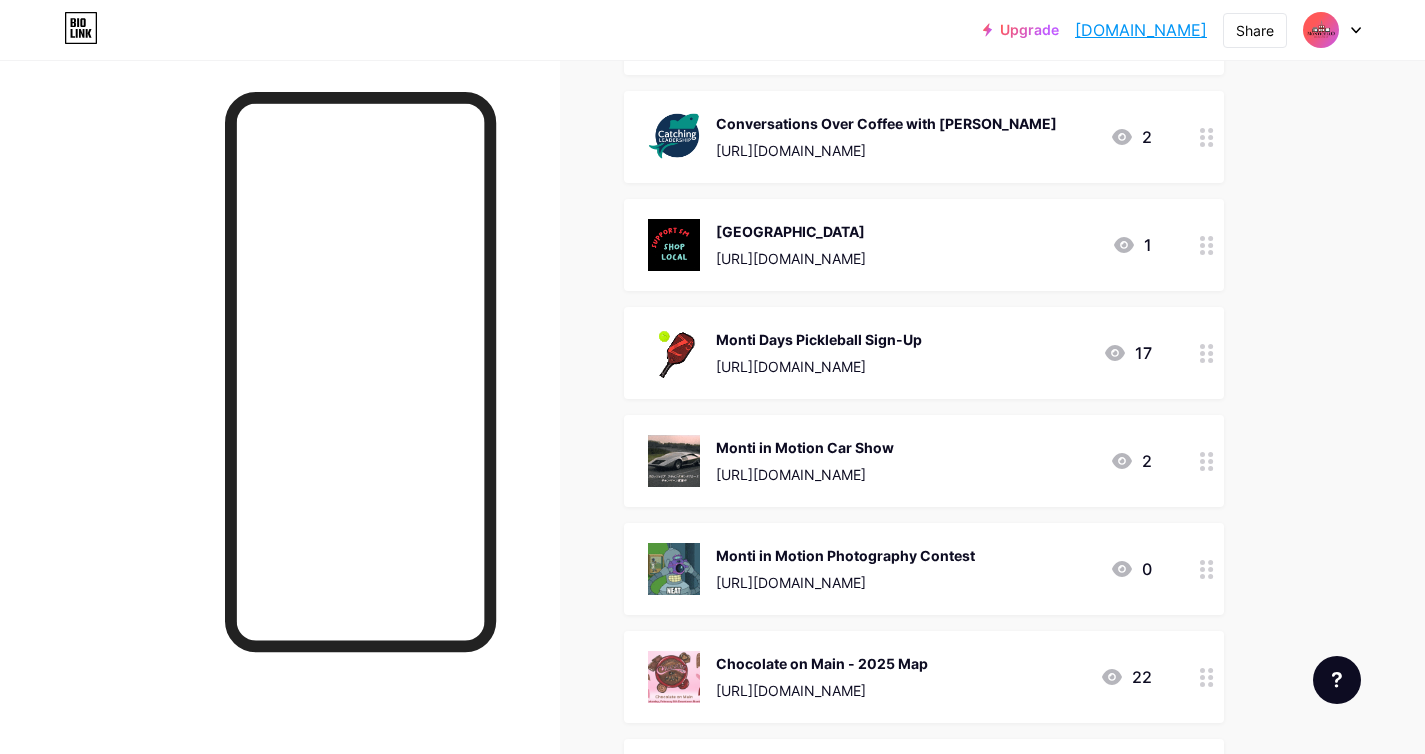 click on "Upgrade   [DOMAIN_NAME]...   [DOMAIN_NAME]   Share               Switch accounts     [GEOGRAPHIC_DATA]   [DOMAIN_NAME]/theplace2be       + Add a new page        Account settings   Logout   Link Copied
Links
Posts
Design
Subscribers
NEW
Stats
Settings       + ADD LINK     + ADD EMBED
+ Add header
Monti Days Volunteer Form
[URL][DOMAIN_NAME]
0
Monti Days Sponsorship Form
[URL][DOMAIN_NAME]
0
Hop-n-Shop......... March 6-7-8th!
[URL][DOMAIN_NAME]
1" at bounding box center [712, 618] 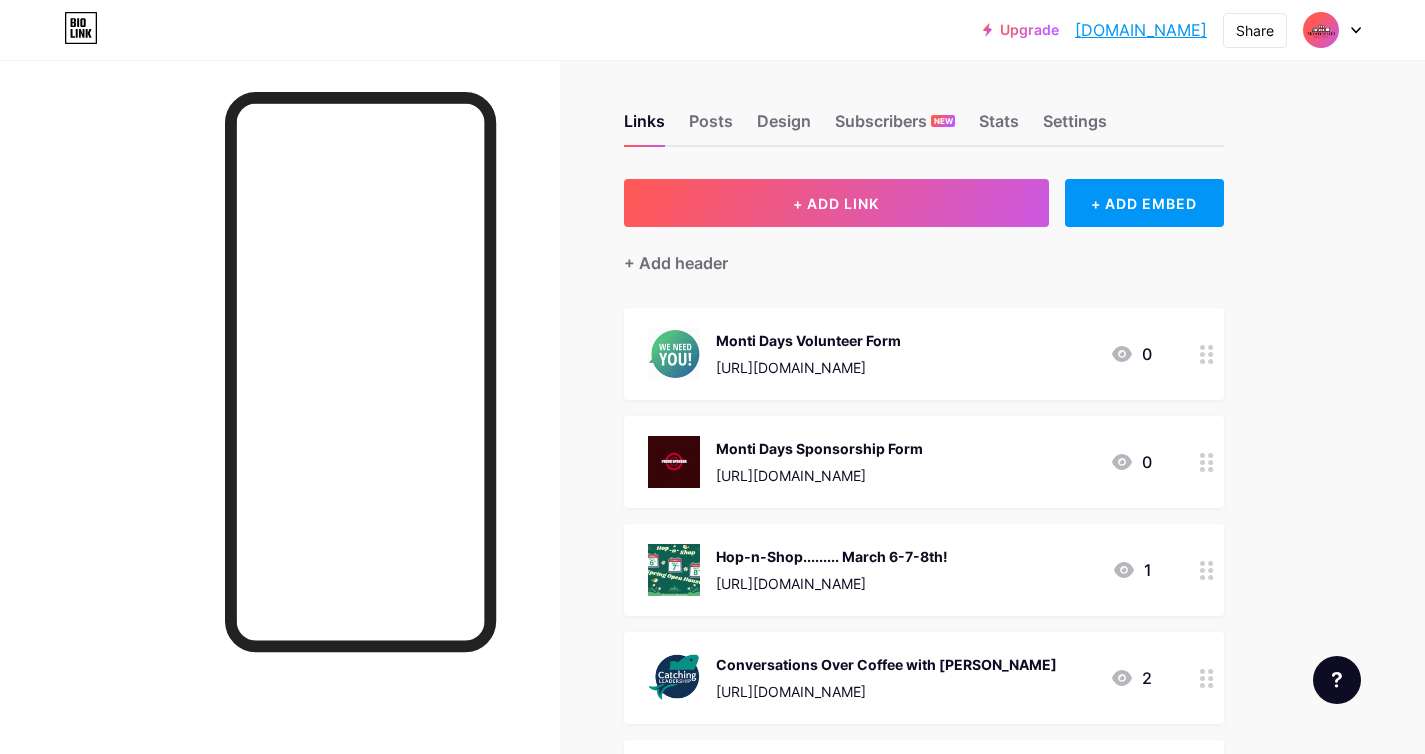 scroll, scrollTop: 0, scrollLeft: 0, axis: both 